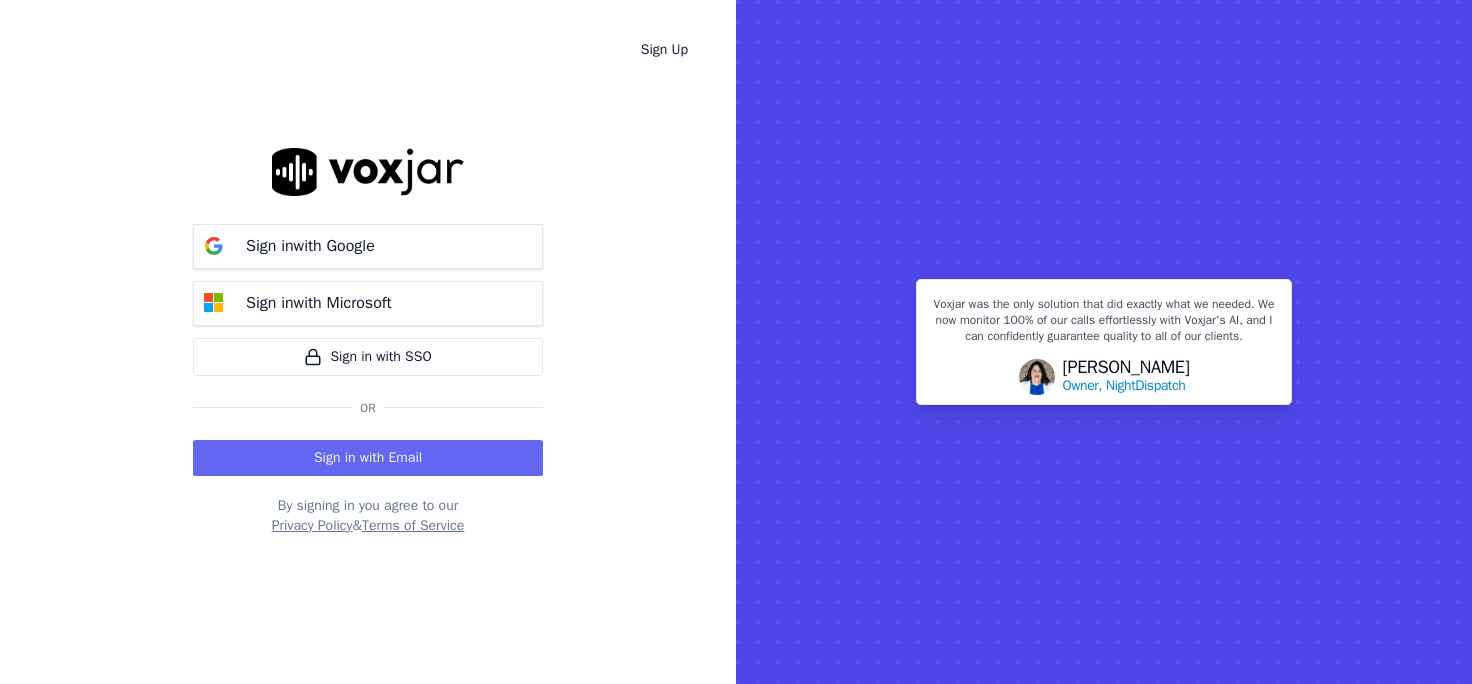 scroll, scrollTop: 0, scrollLeft: 0, axis: both 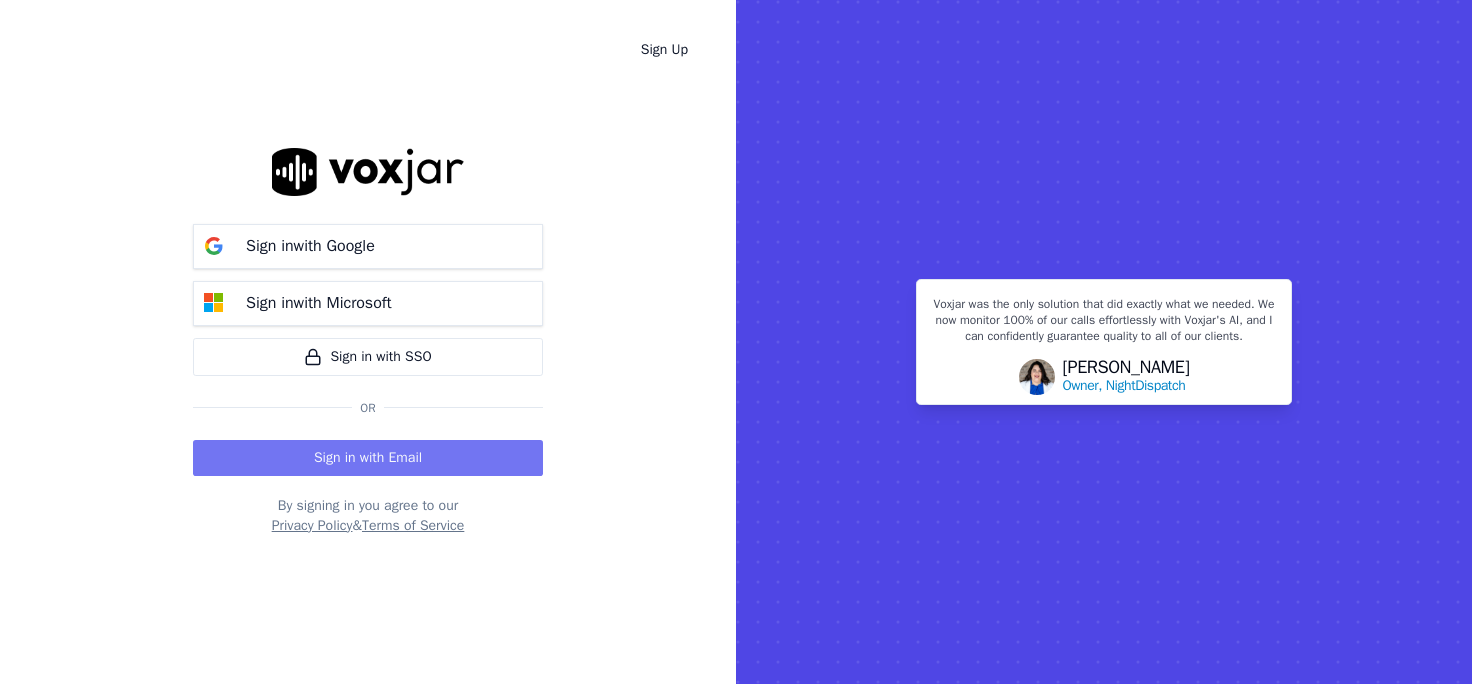 click on "Sign in with Email" at bounding box center [368, 458] 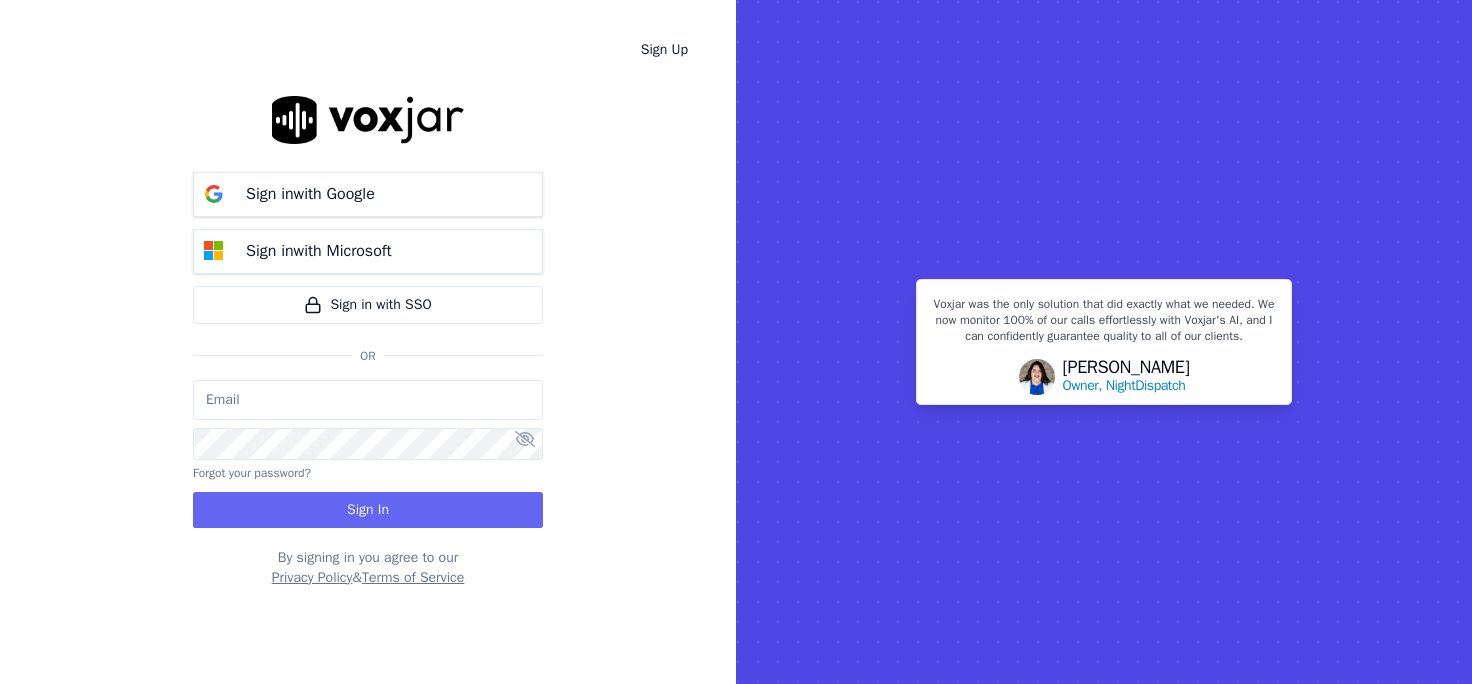 click at bounding box center (368, 400) 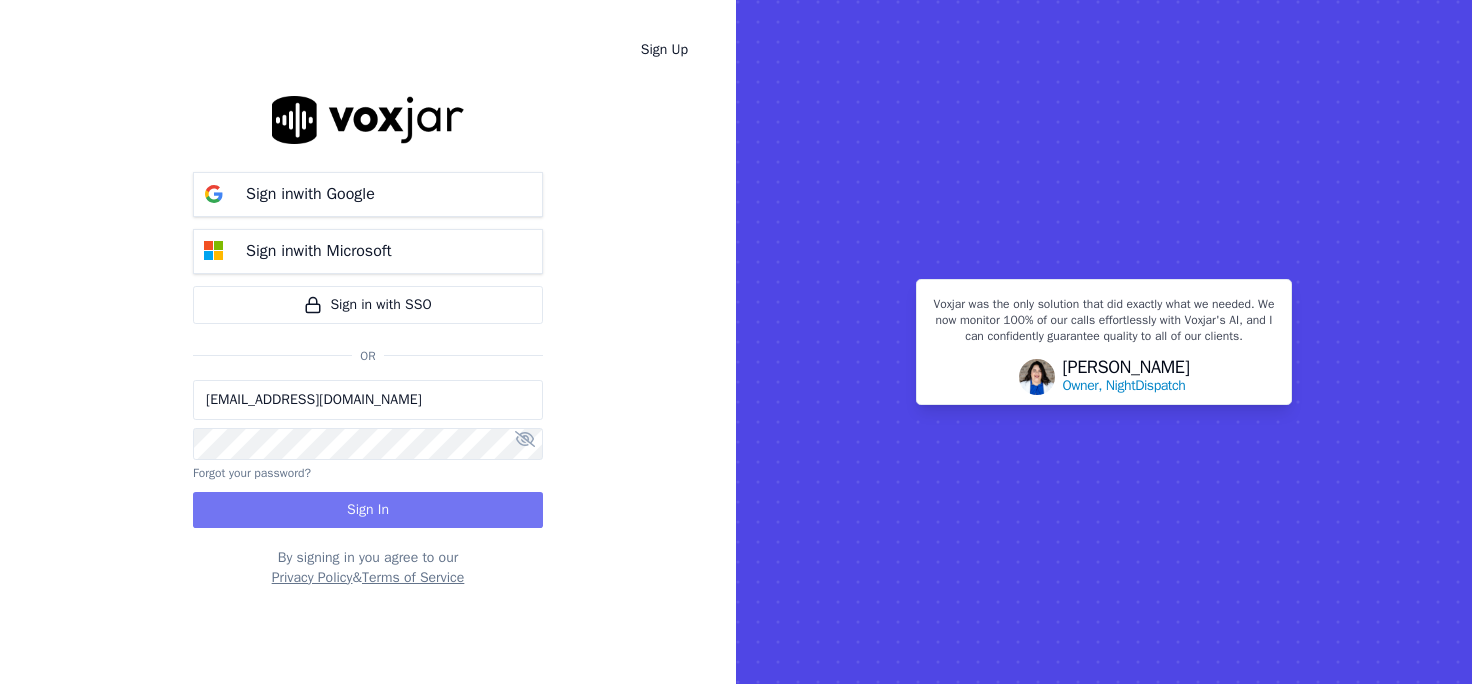 type on "[EMAIL_ADDRESS][DOMAIN_NAME]" 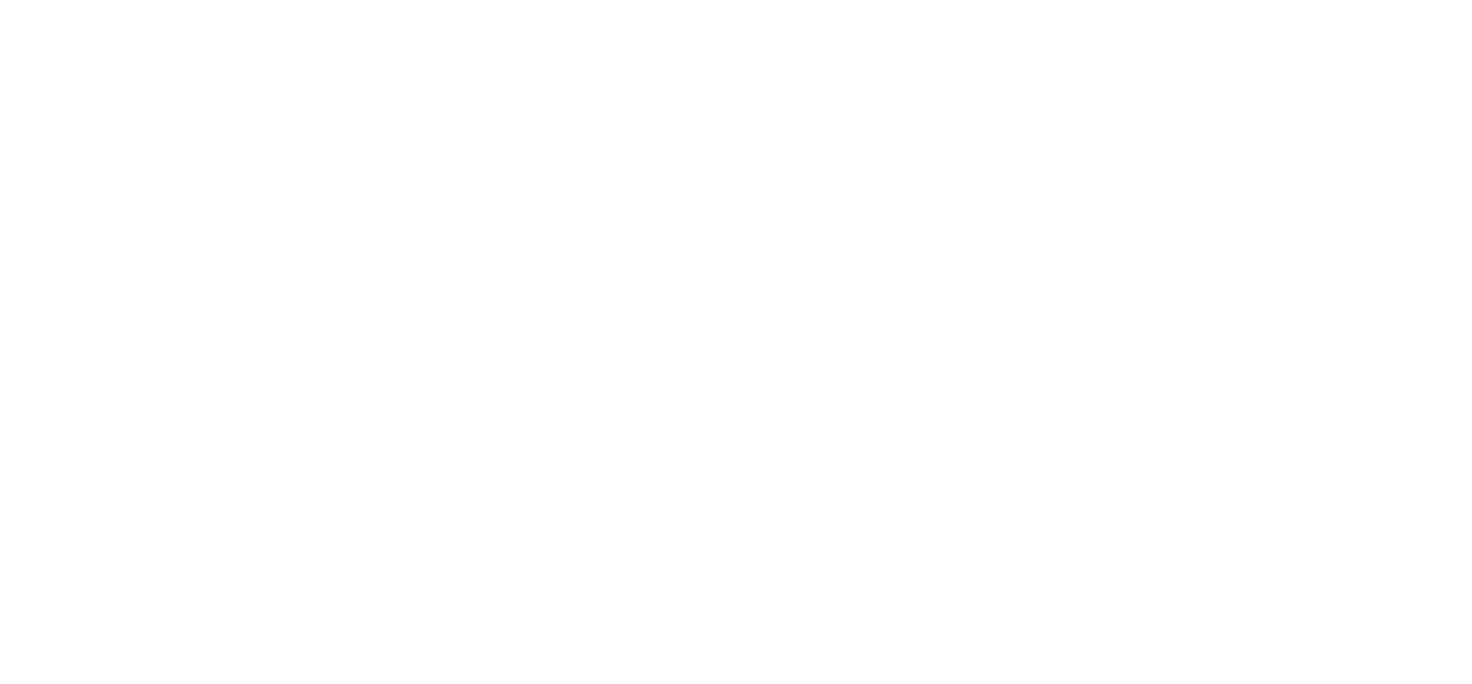 scroll, scrollTop: 0, scrollLeft: 0, axis: both 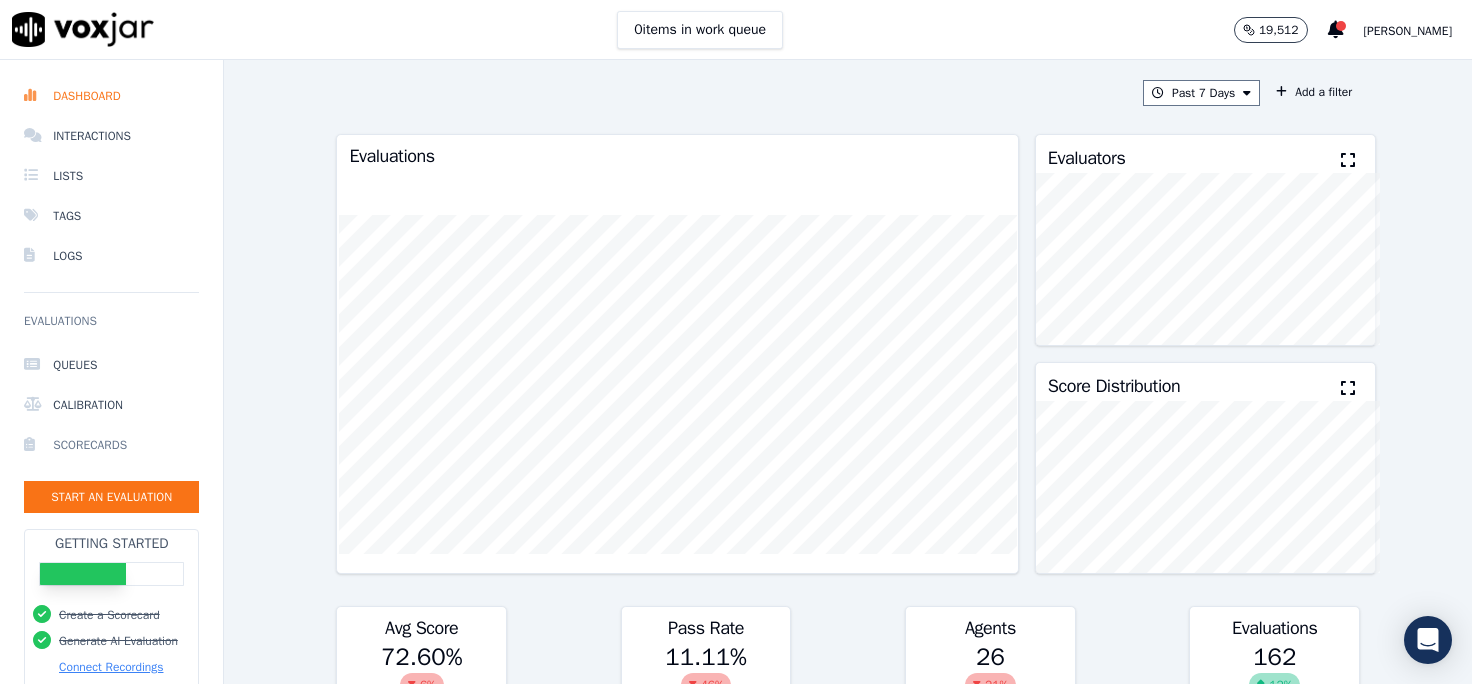 click on "Scorecards" at bounding box center [111, 445] 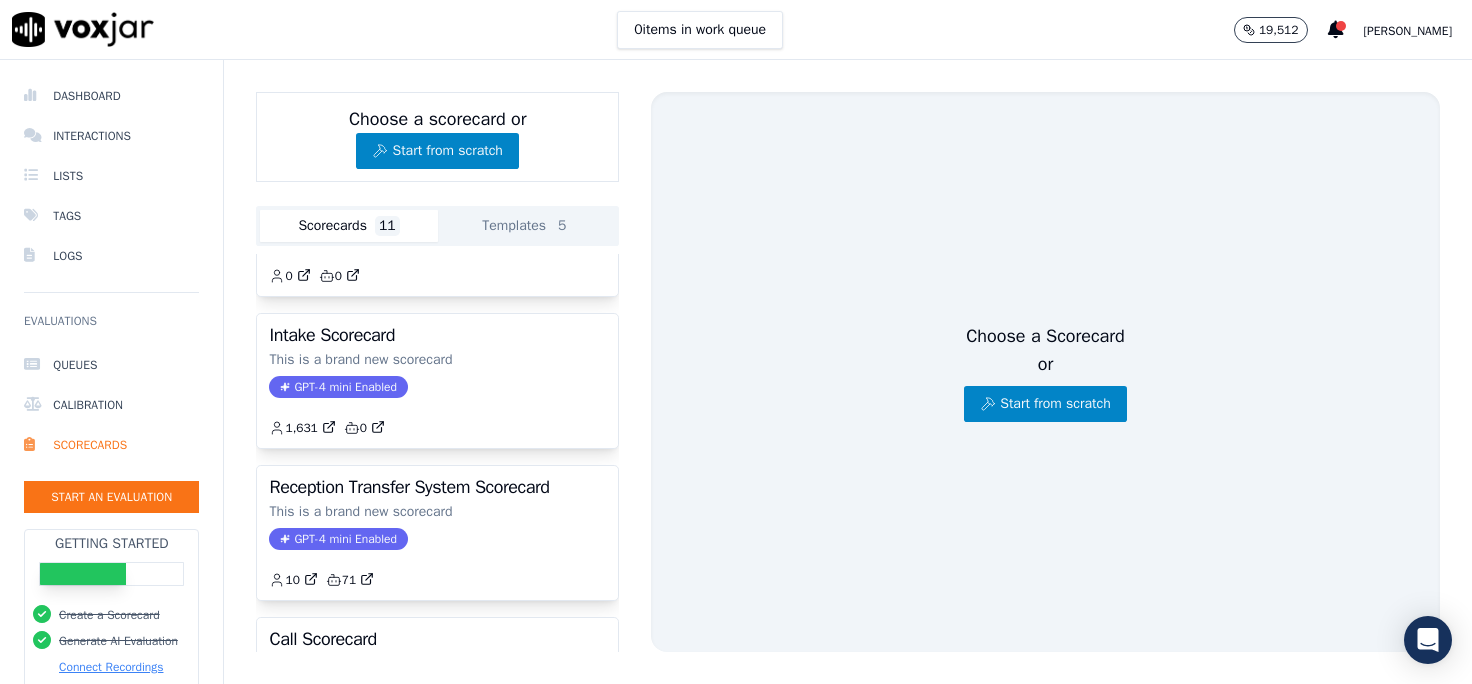 scroll, scrollTop: 262, scrollLeft: 0, axis: vertical 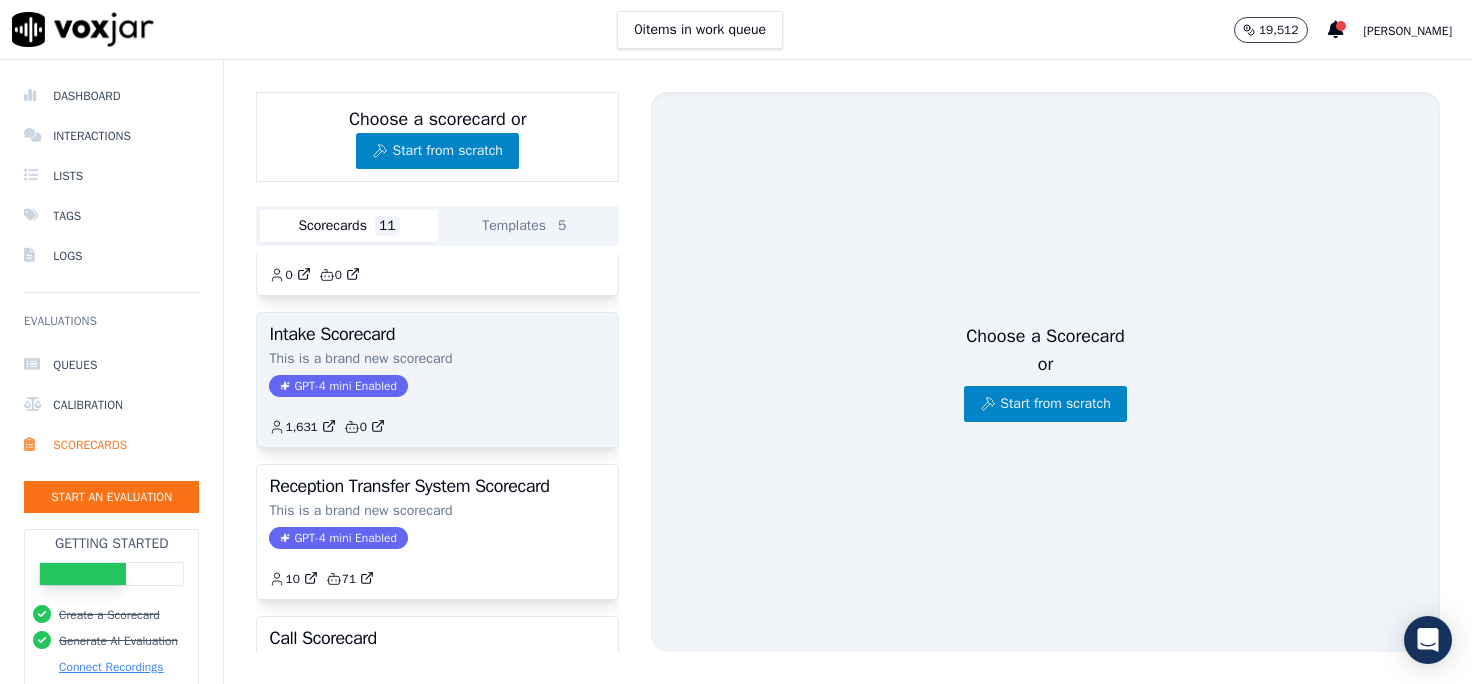 click on "GPT-4 mini Enabled" 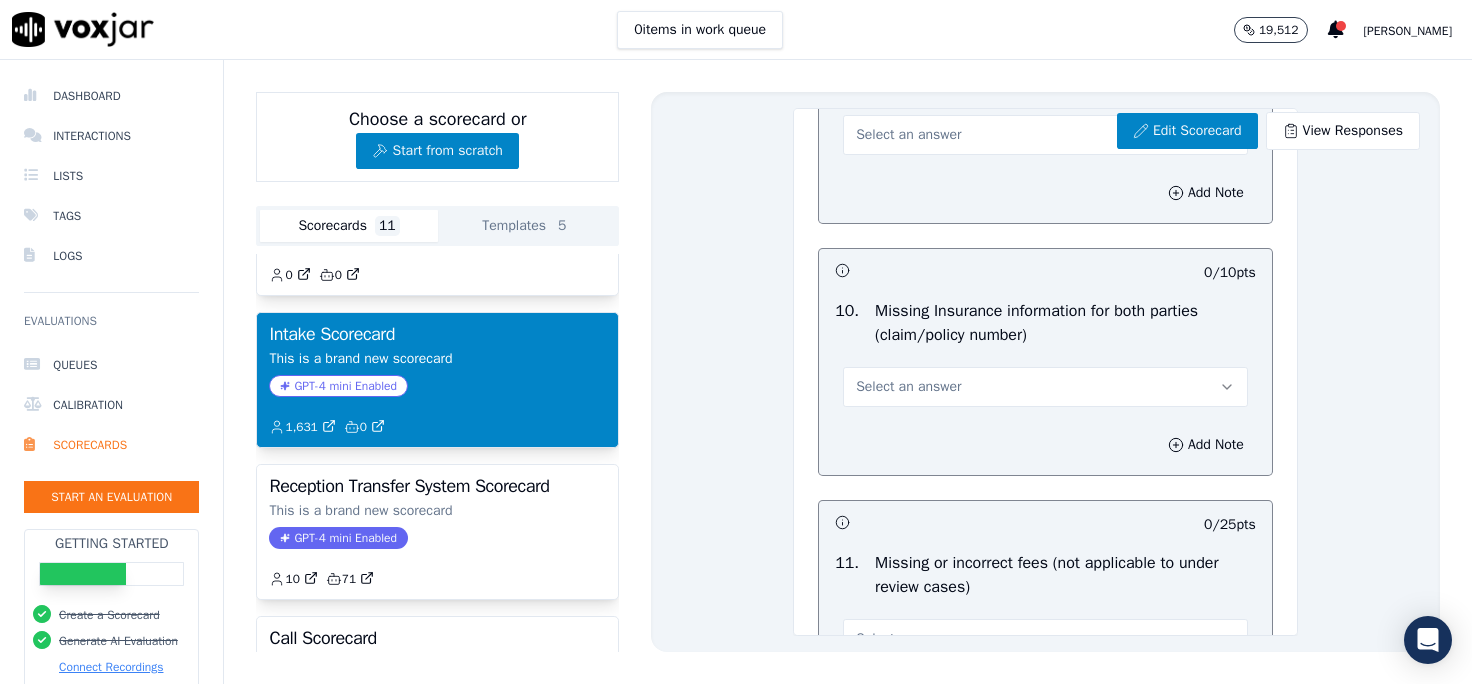 scroll, scrollTop: 4370, scrollLeft: 0, axis: vertical 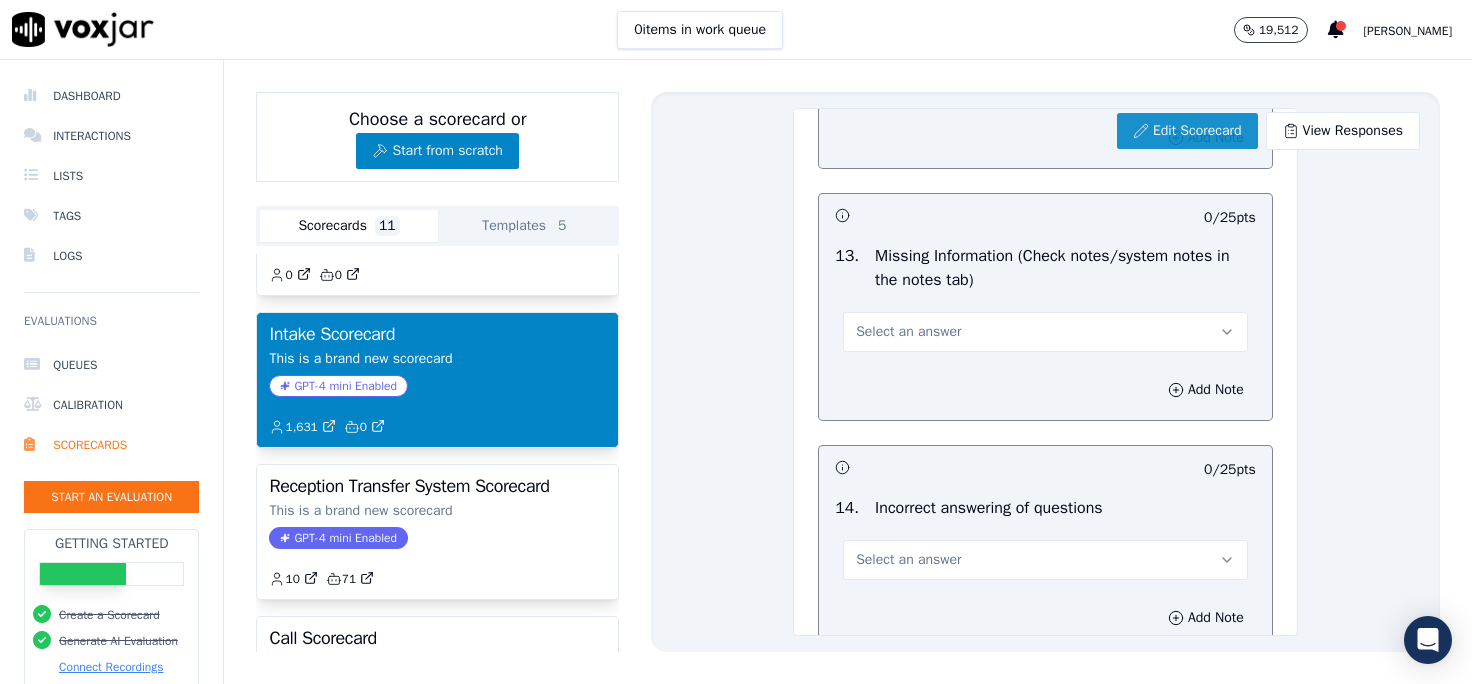 click on "Edit Scorecard" at bounding box center [1187, 131] 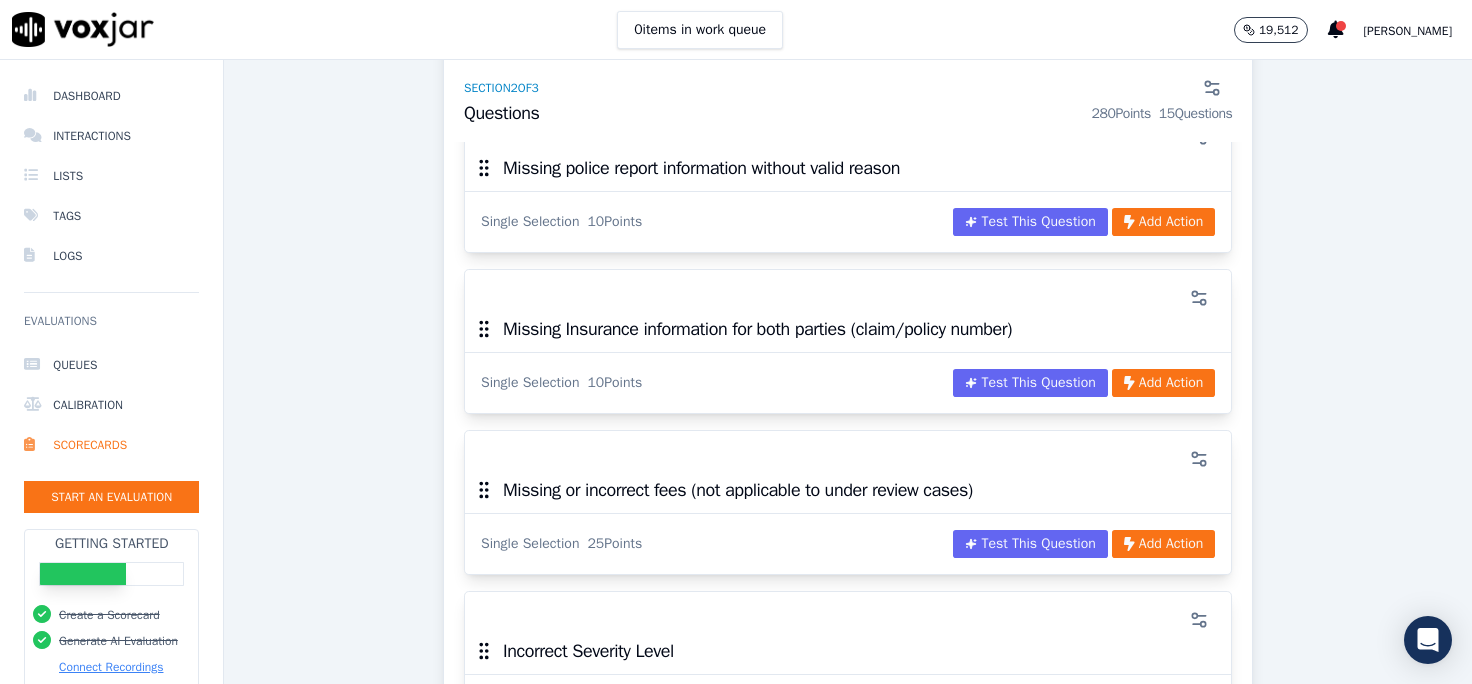 scroll, scrollTop: 2884, scrollLeft: 0, axis: vertical 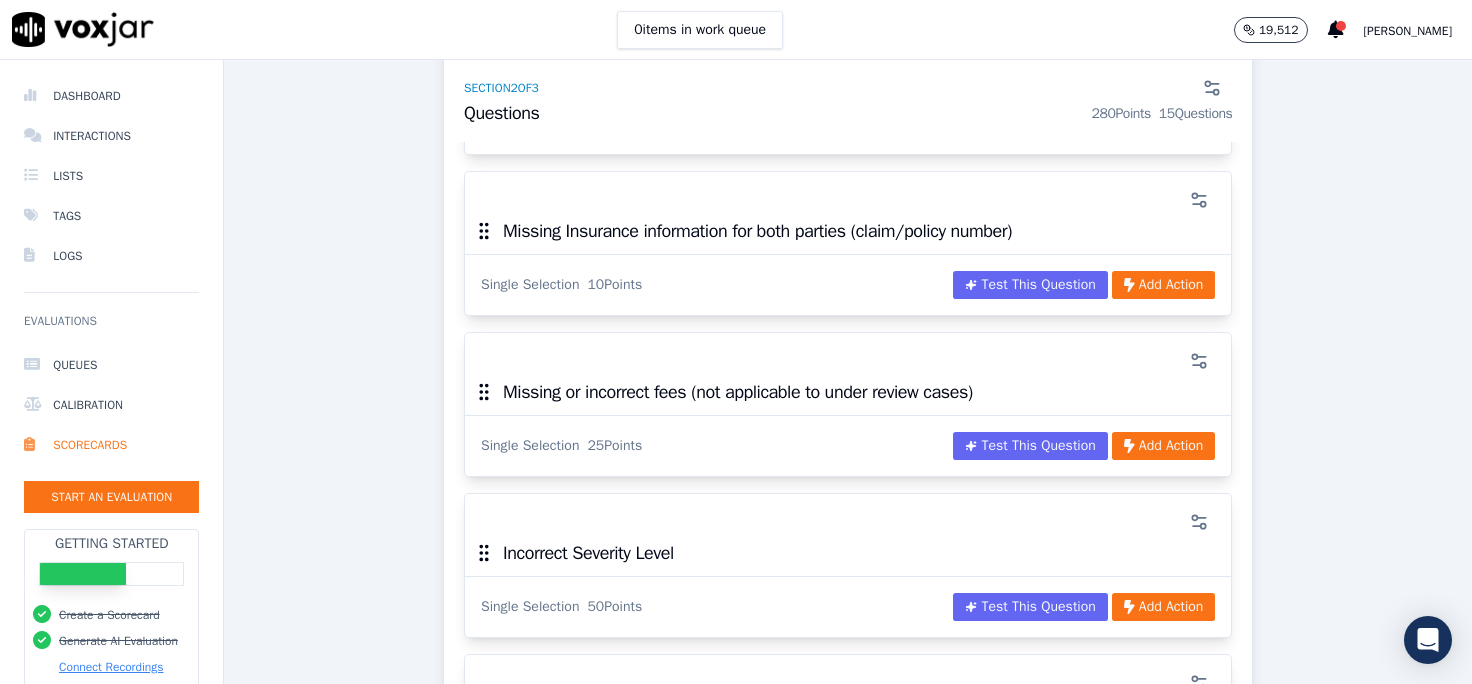 click on "+ New question" at bounding box center (527, 1161) 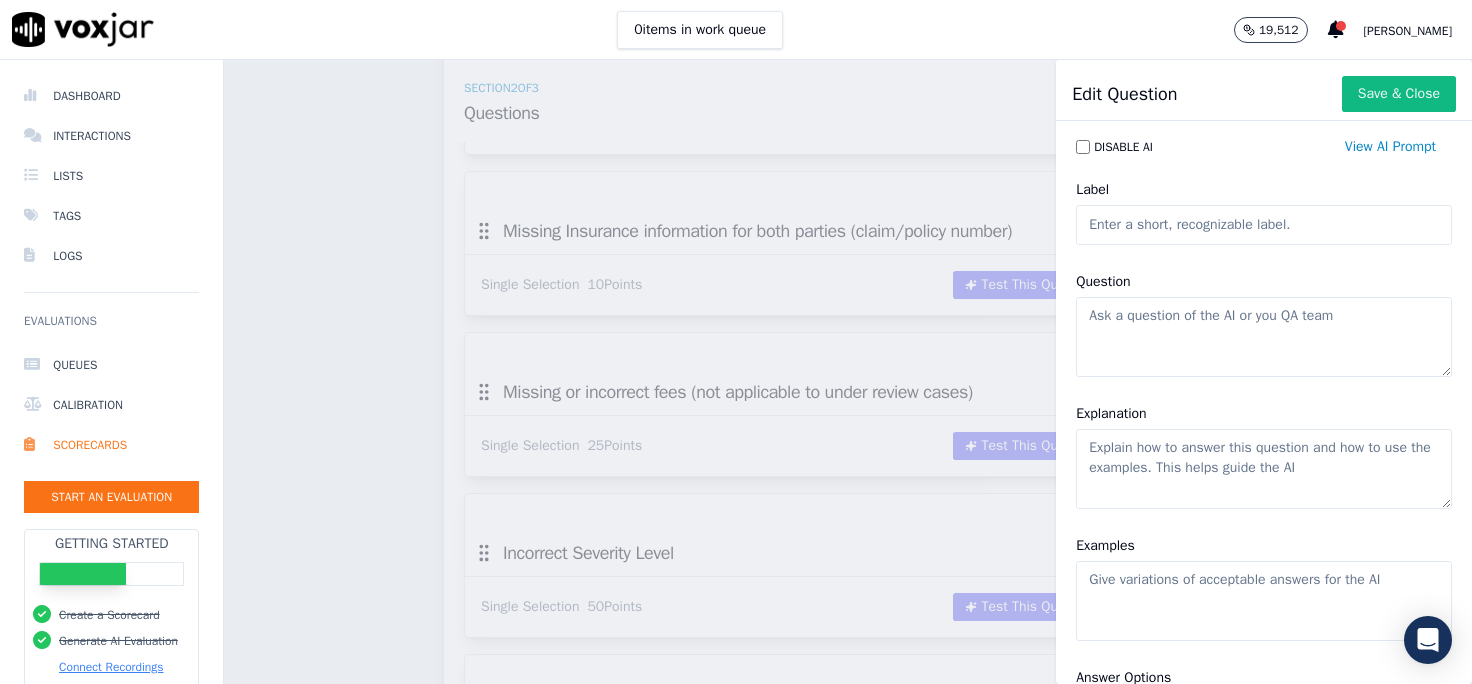 click on "Label" 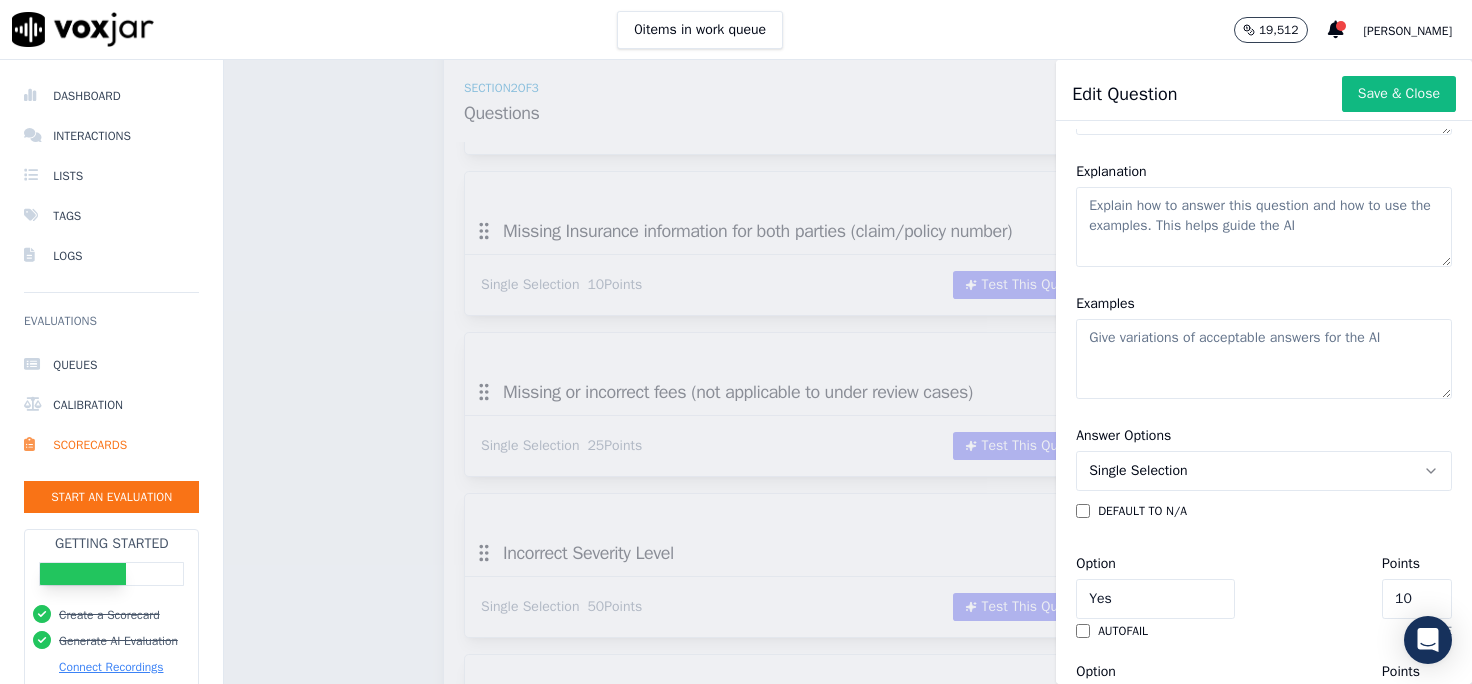 scroll, scrollTop: 291, scrollLeft: 0, axis: vertical 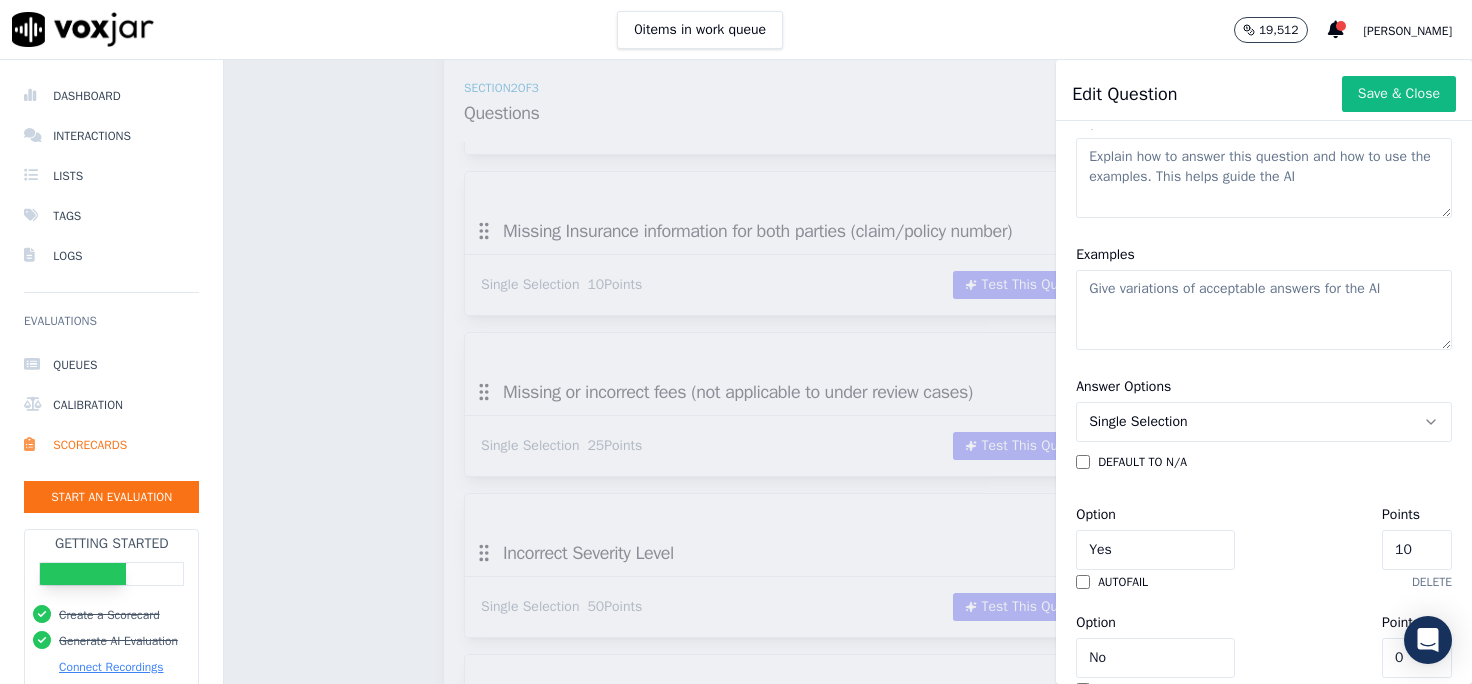 type on "Improper Procedures" 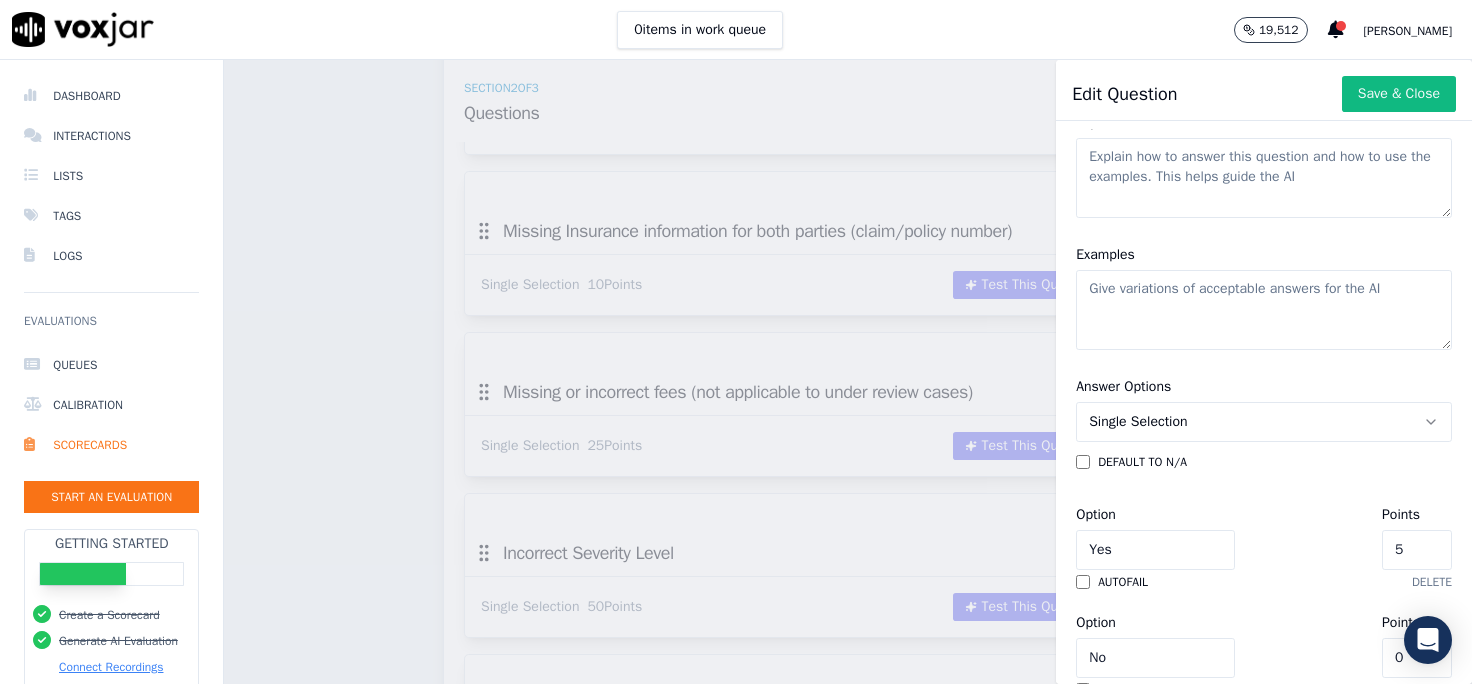 type on "50" 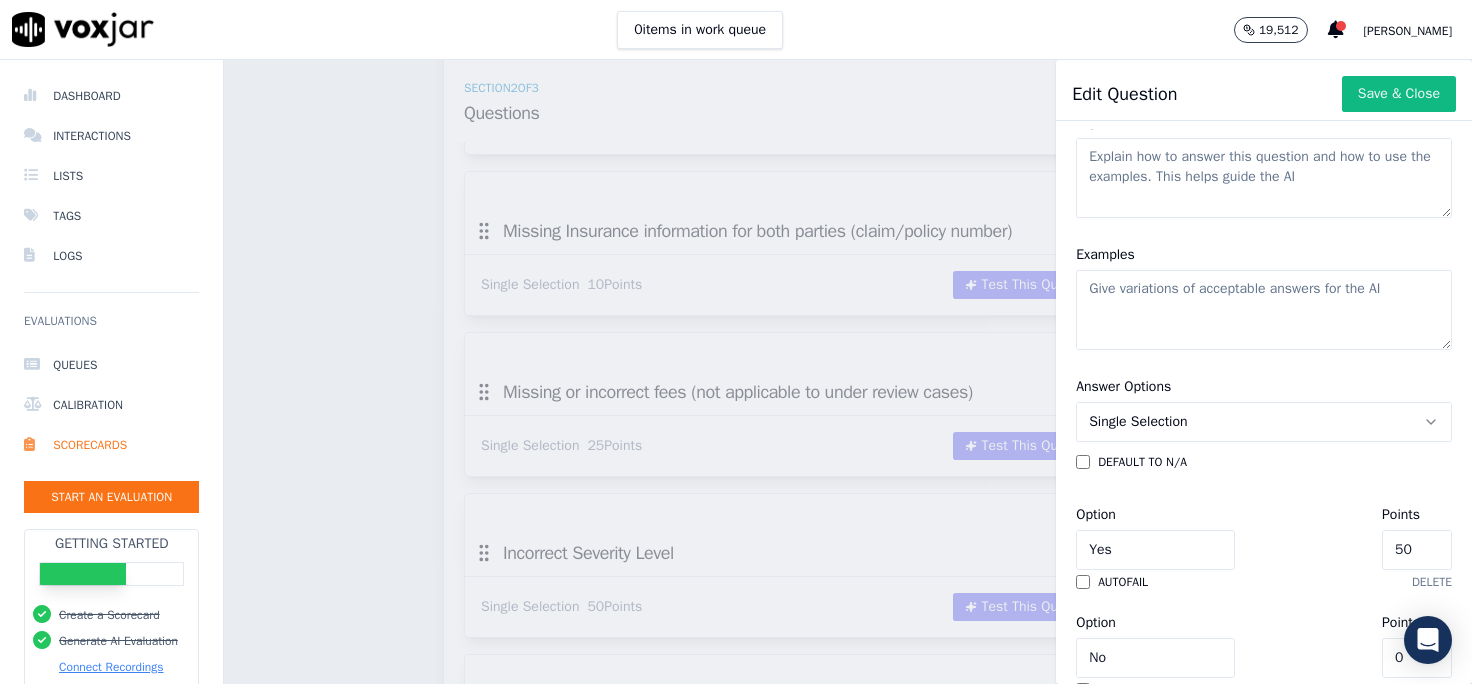 click on "+ Add option" at bounding box center [1122, 738] 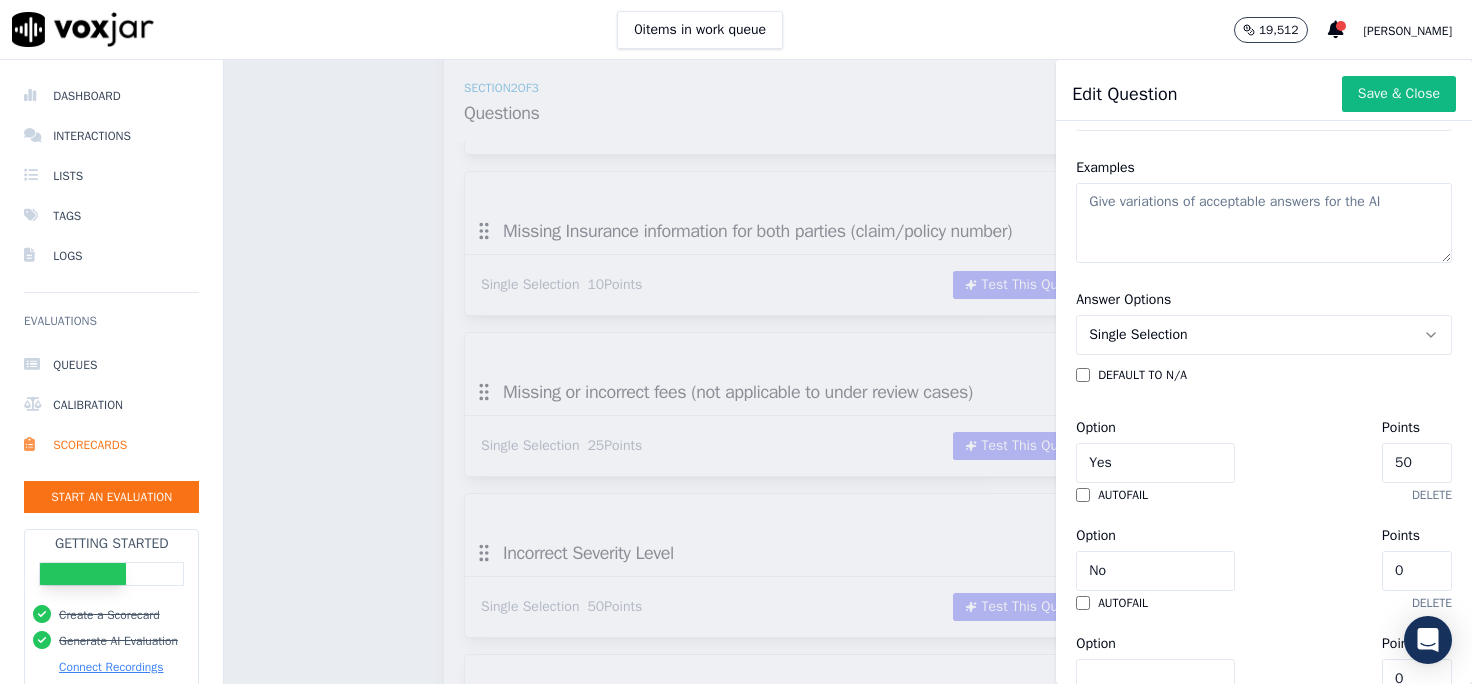 scroll, scrollTop: 379, scrollLeft: 0, axis: vertical 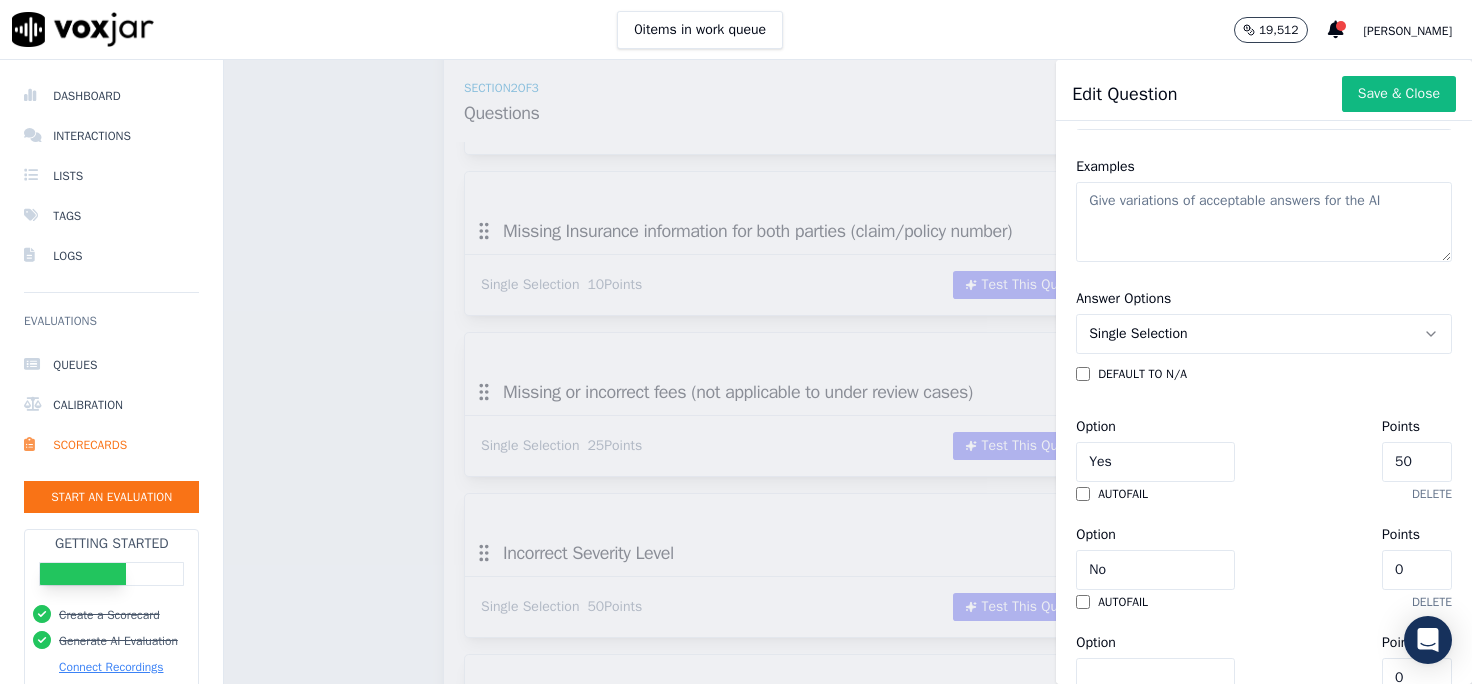 click on "No" 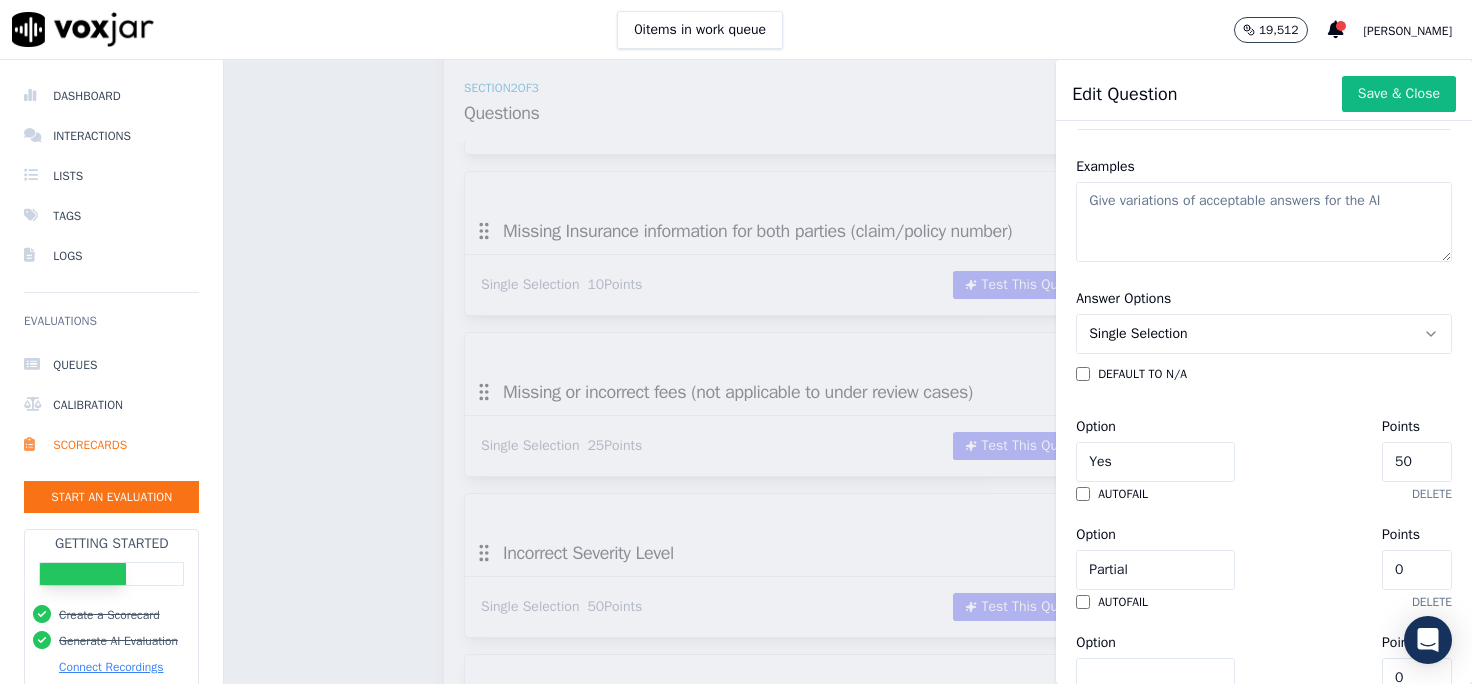 type on "Partial" 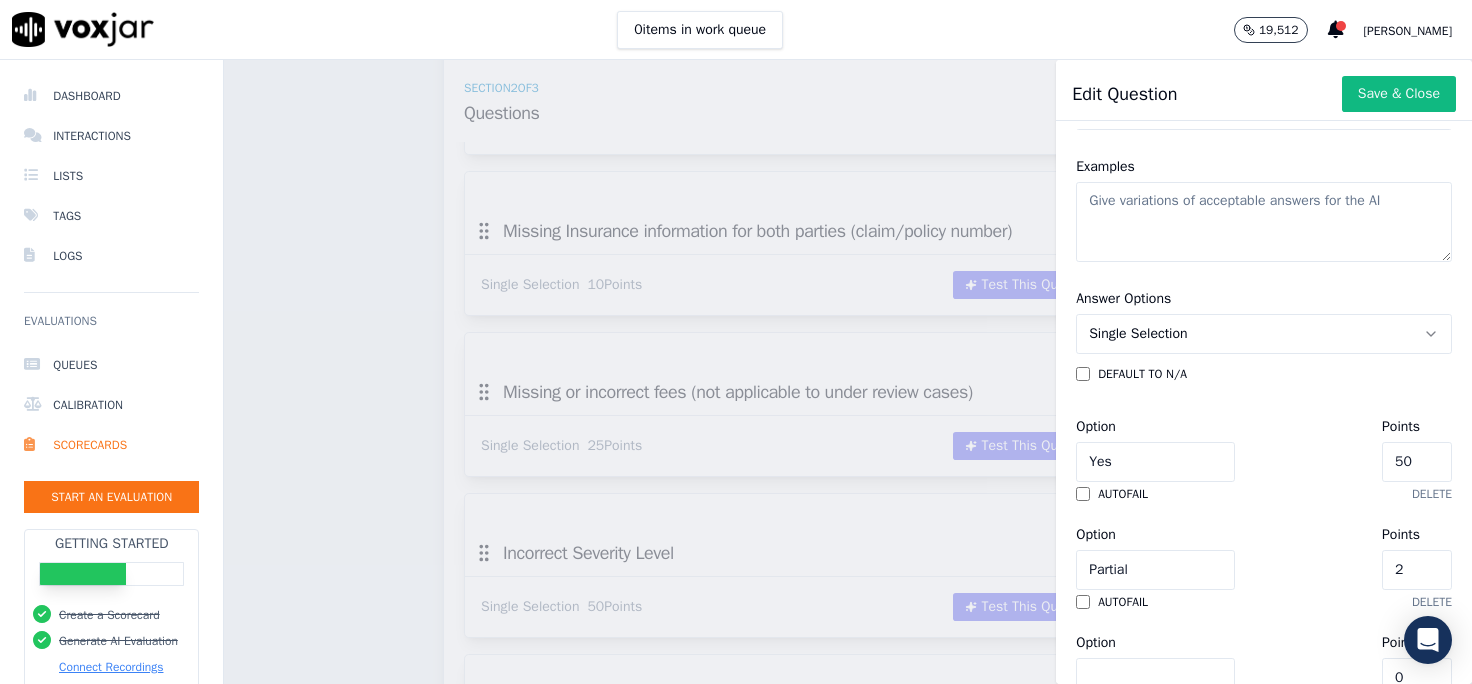 type on "25" 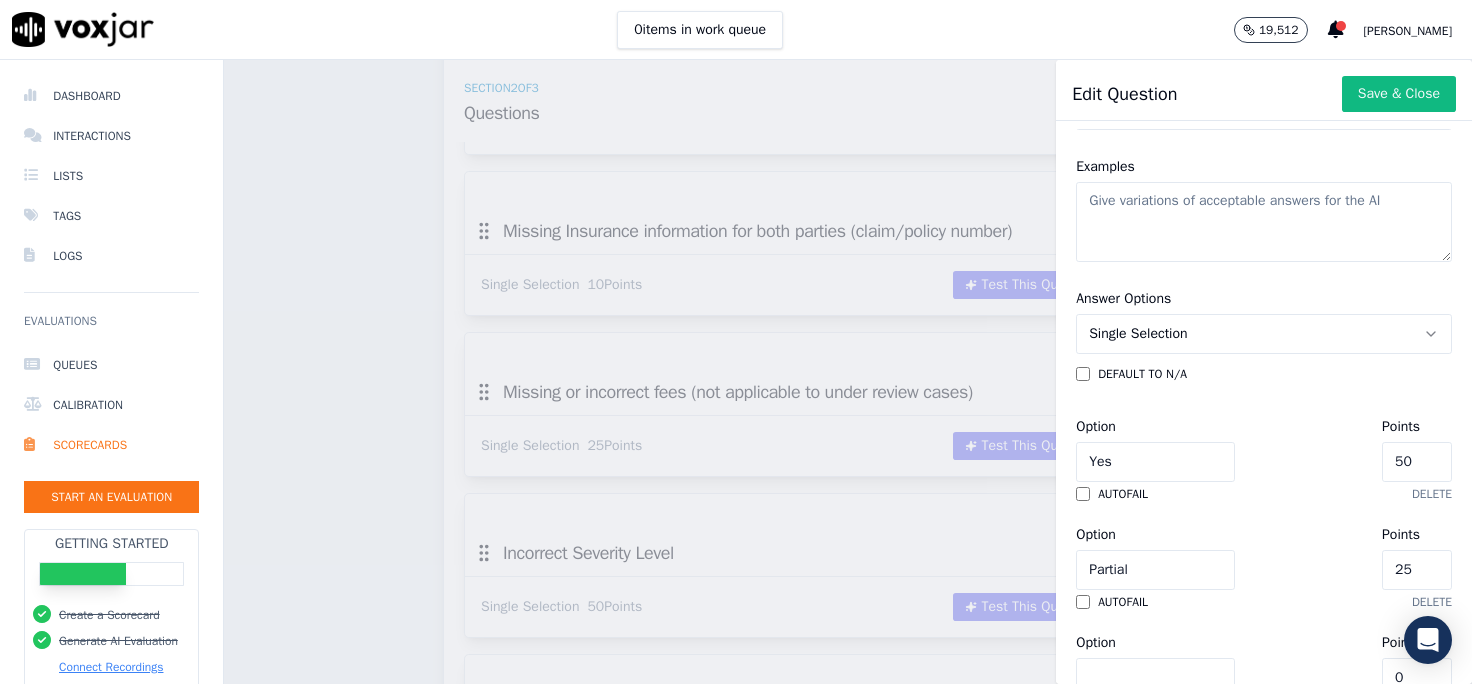 click on "Option" 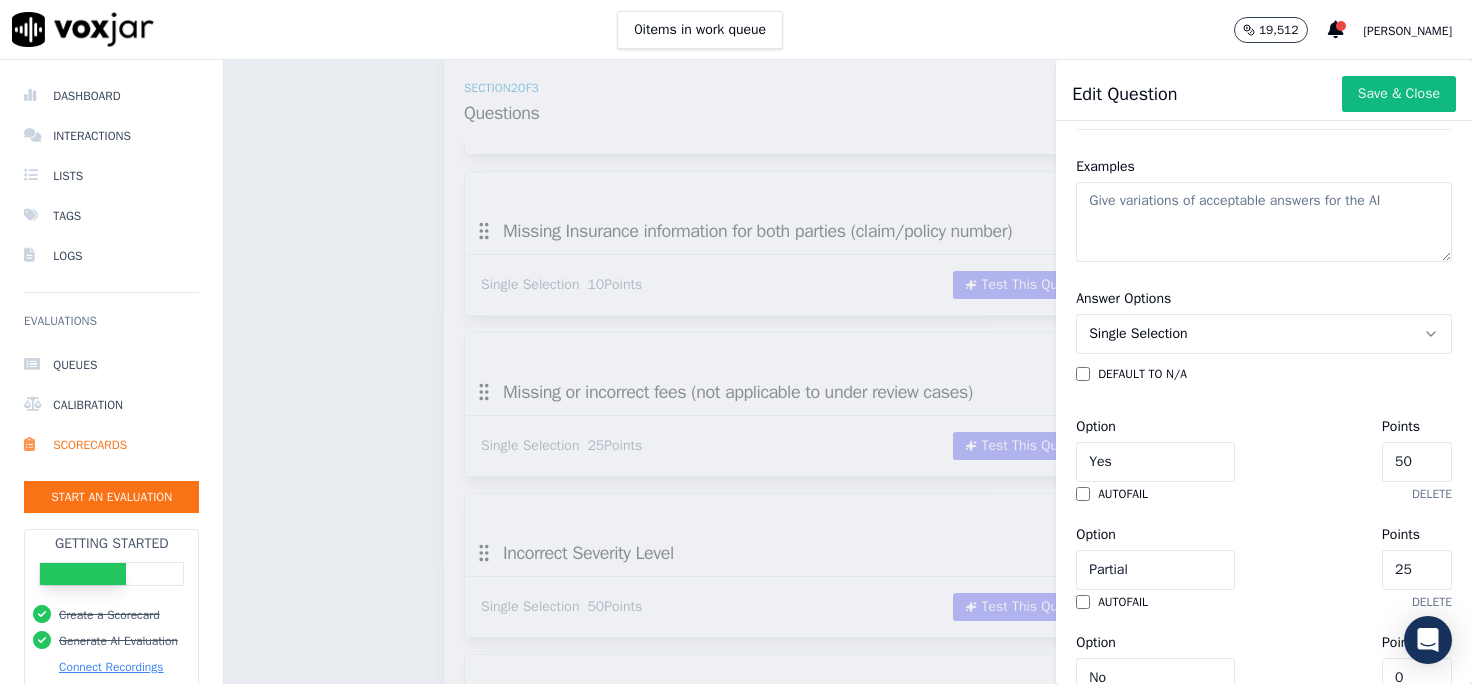 type on "No" 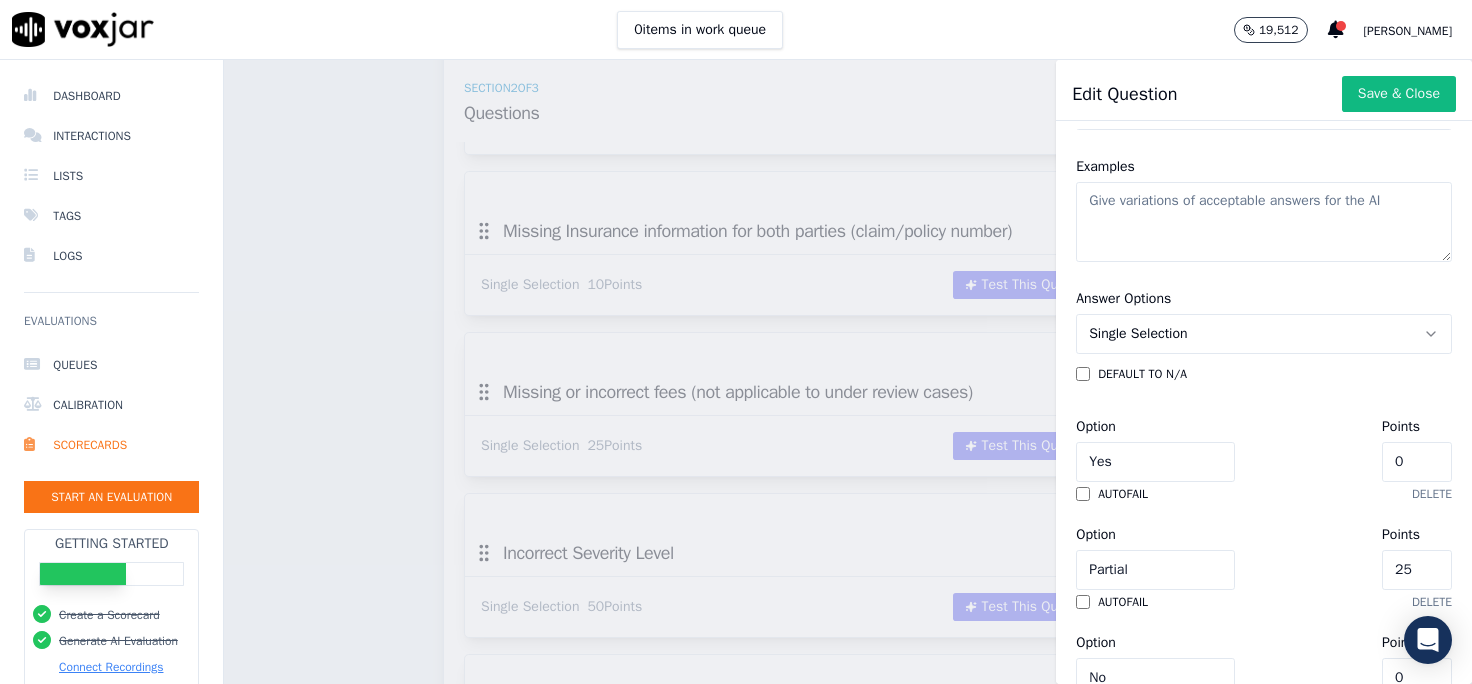 drag, startPoint x: 1361, startPoint y: 522, endPoint x: 1344, endPoint y: 521, distance: 17.029387 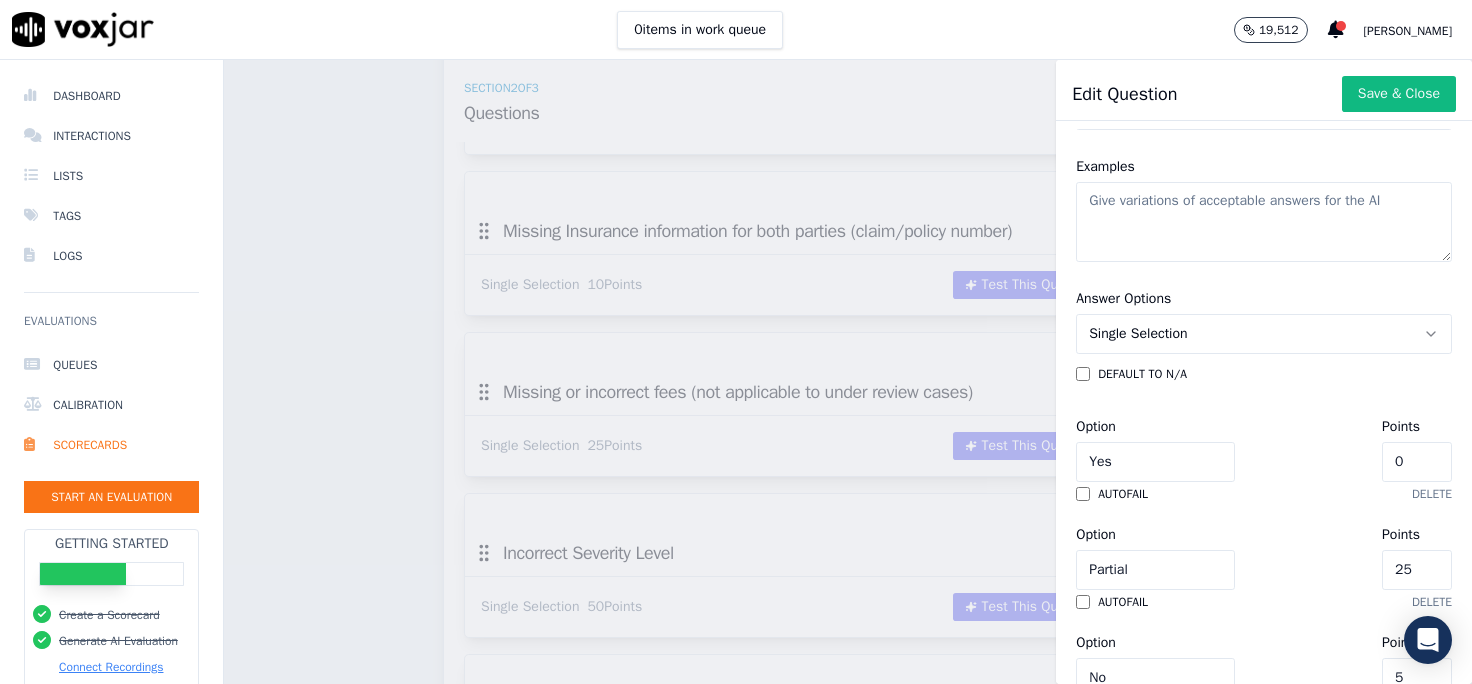 type on "50" 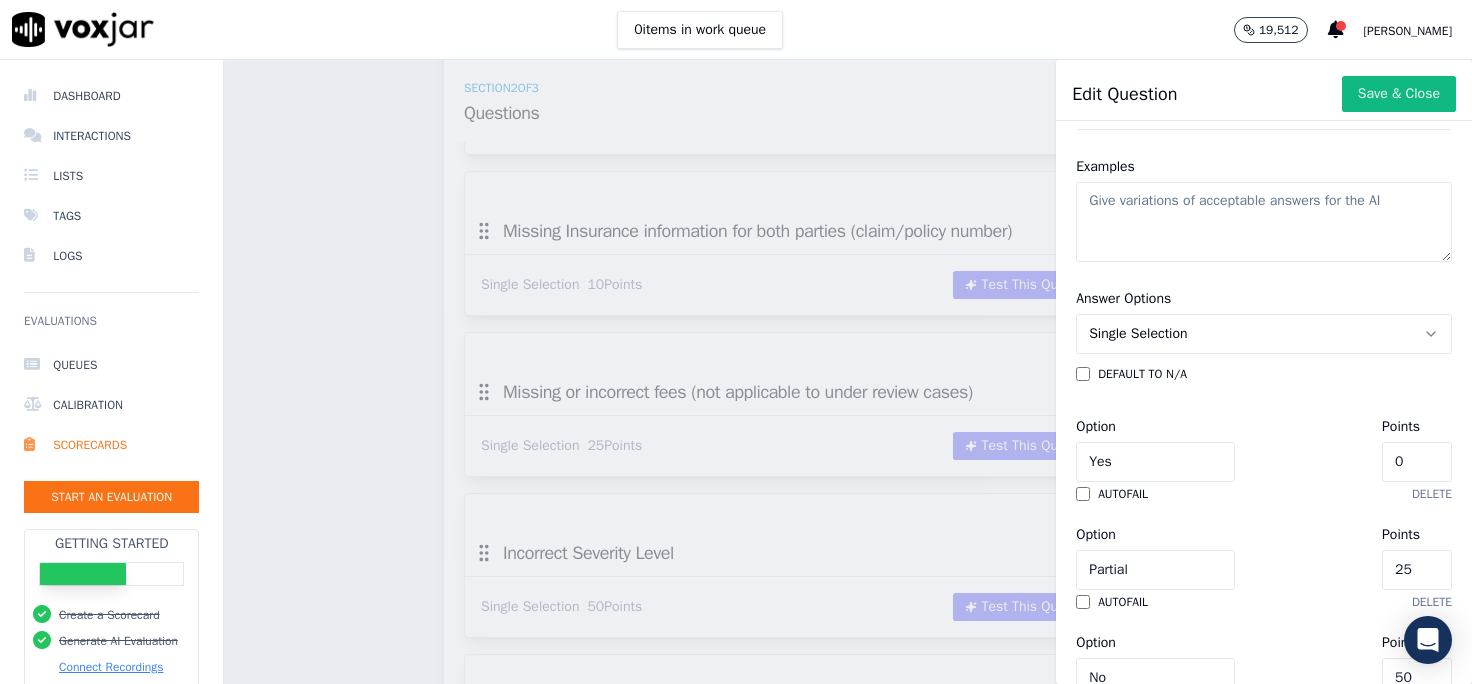 drag, startPoint x: 1362, startPoint y: 525, endPoint x: 1347, endPoint y: 524, distance: 15.033297 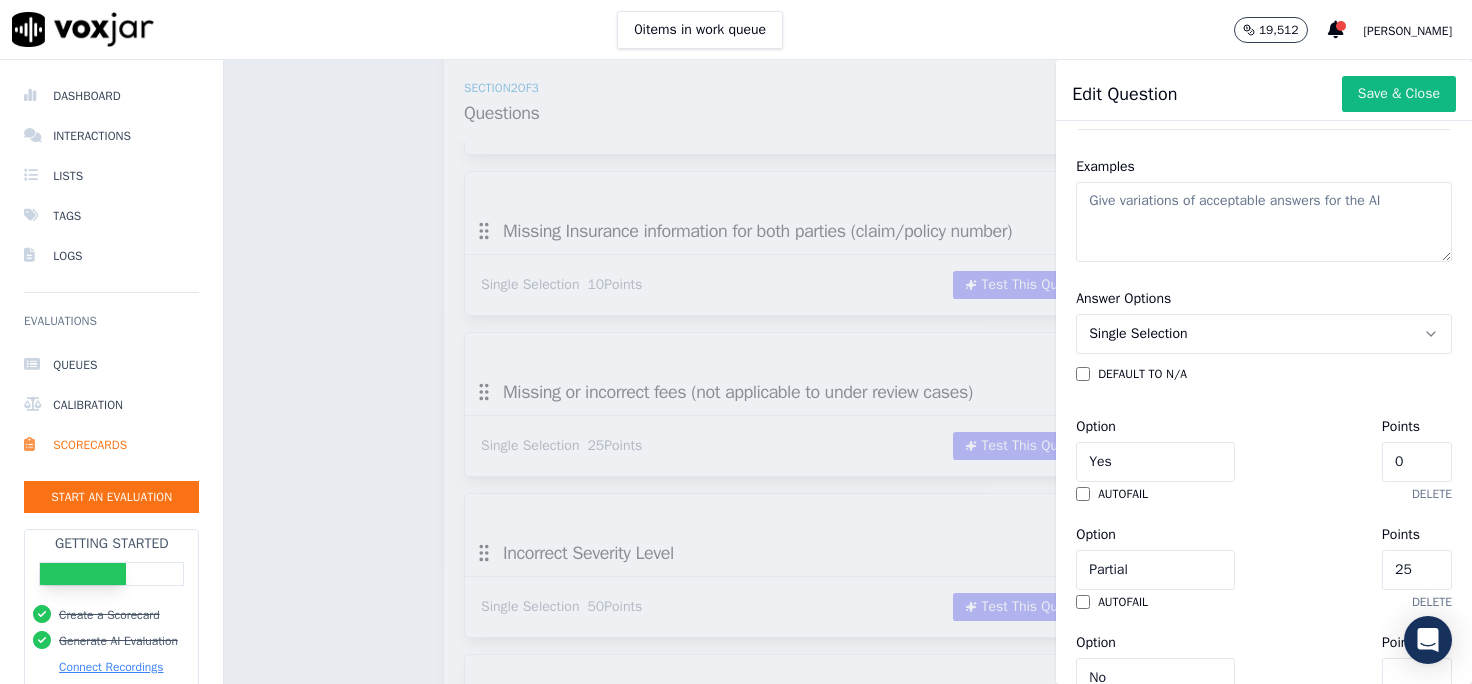 type on "0" 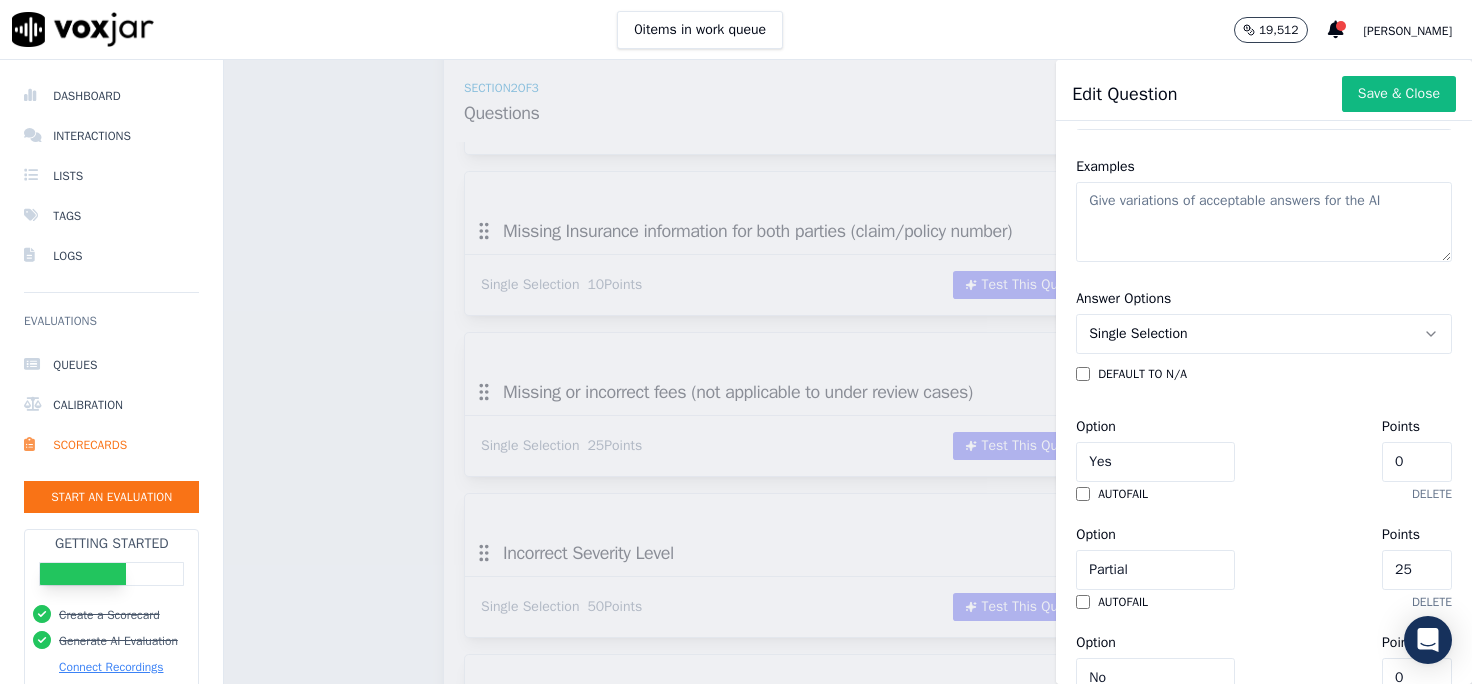 drag, startPoint x: 1359, startPoint y: 350, endPoint x: 1341, endPoint y: 347, distance: 18.248287 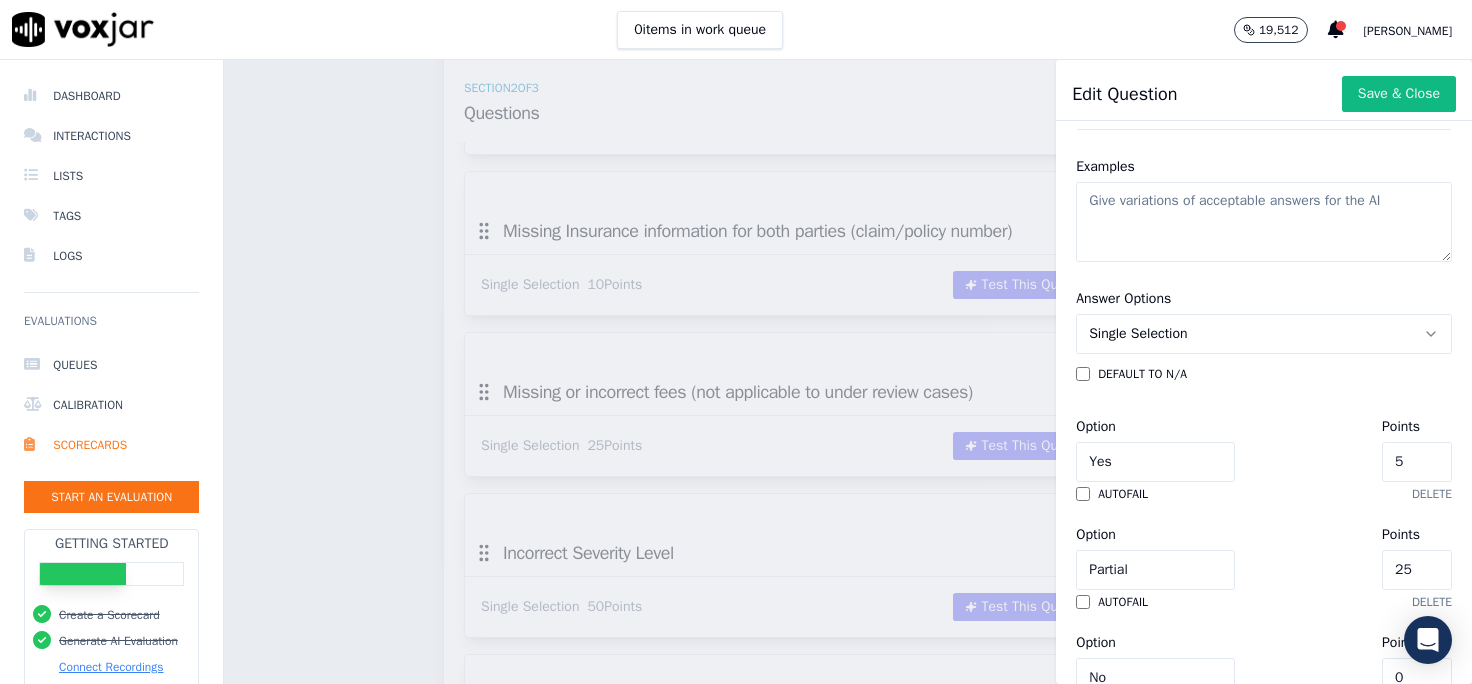 type on "50" 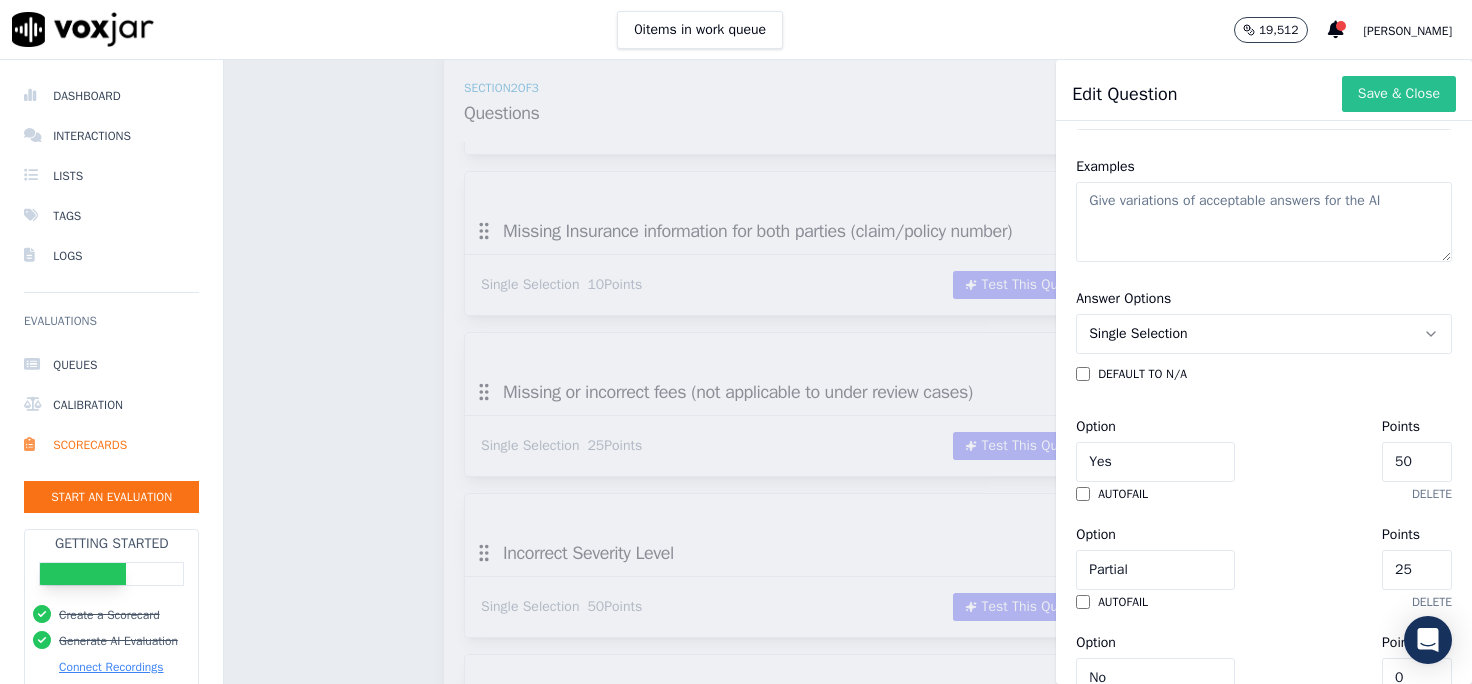 click on "Save & Close" at bounding box center [1399, 94] 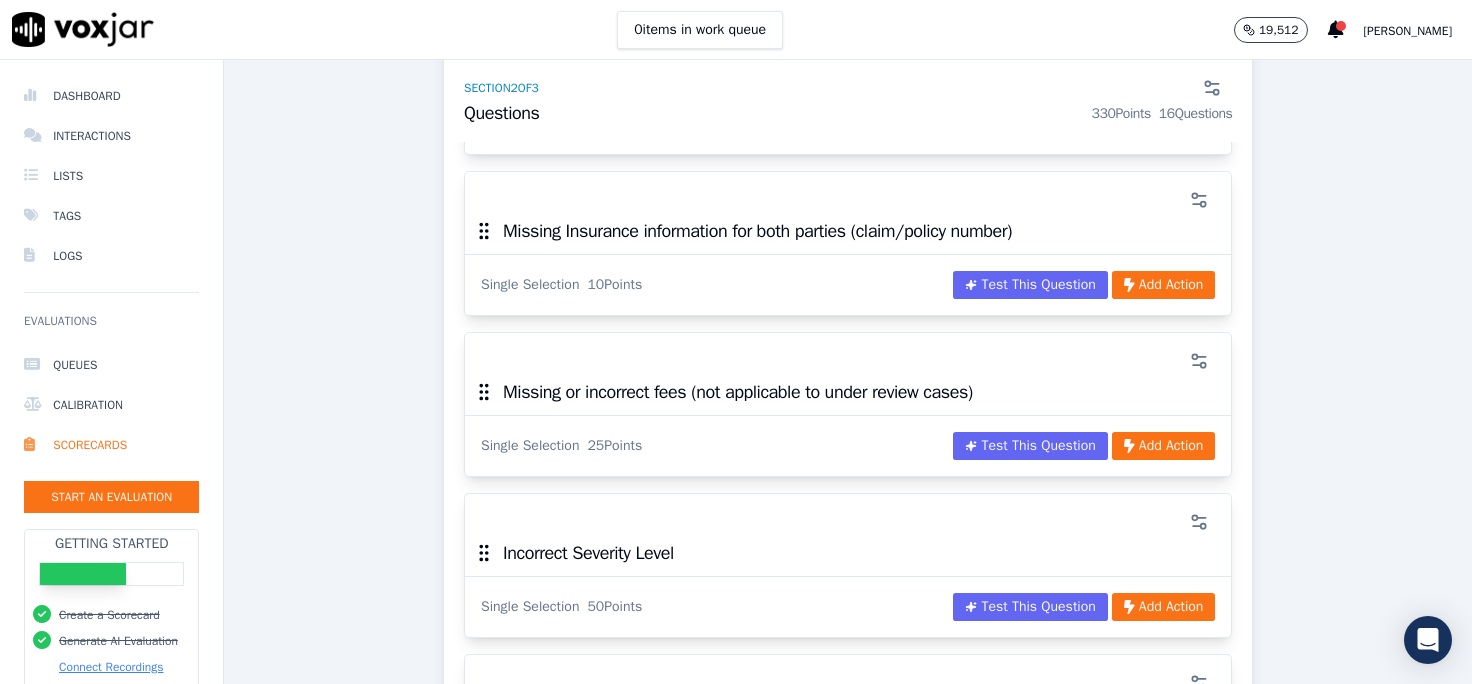 click 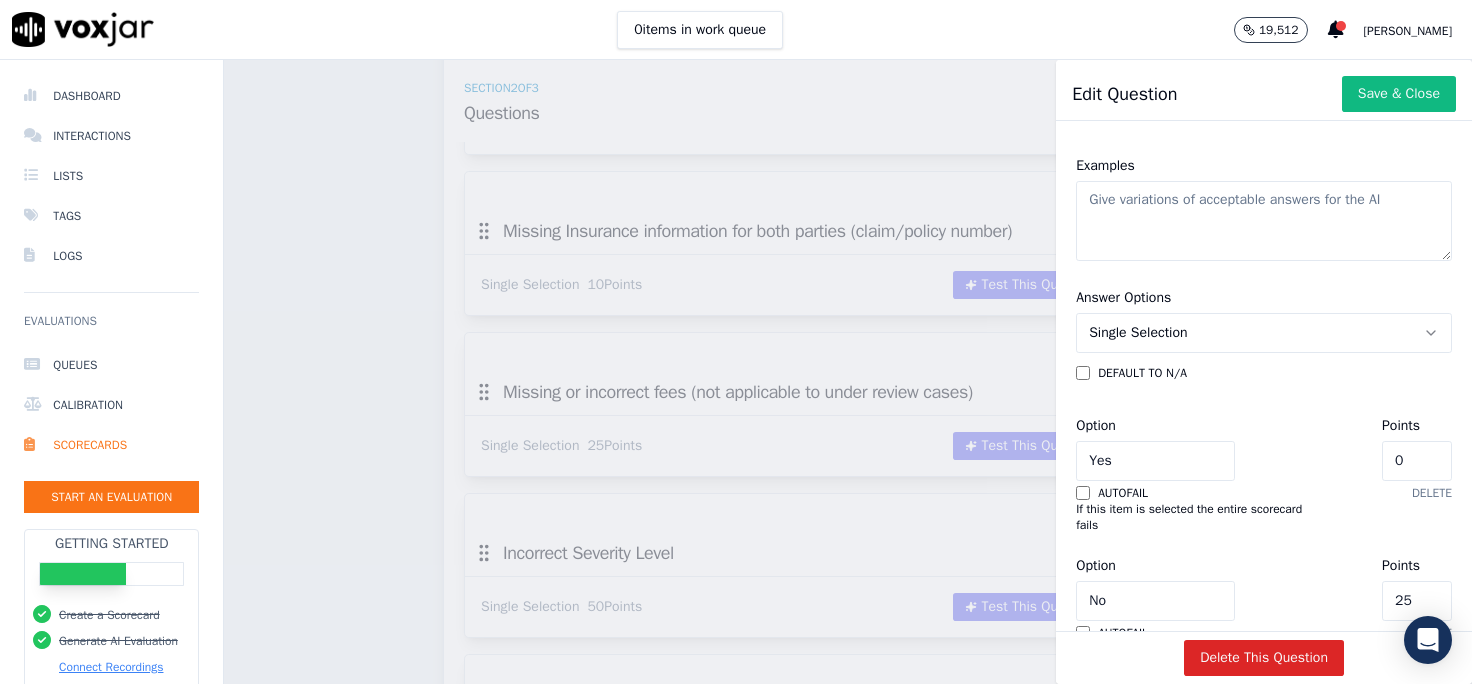 scroll, scrollTop: 433, scrollLeft: 0, axis: vertical 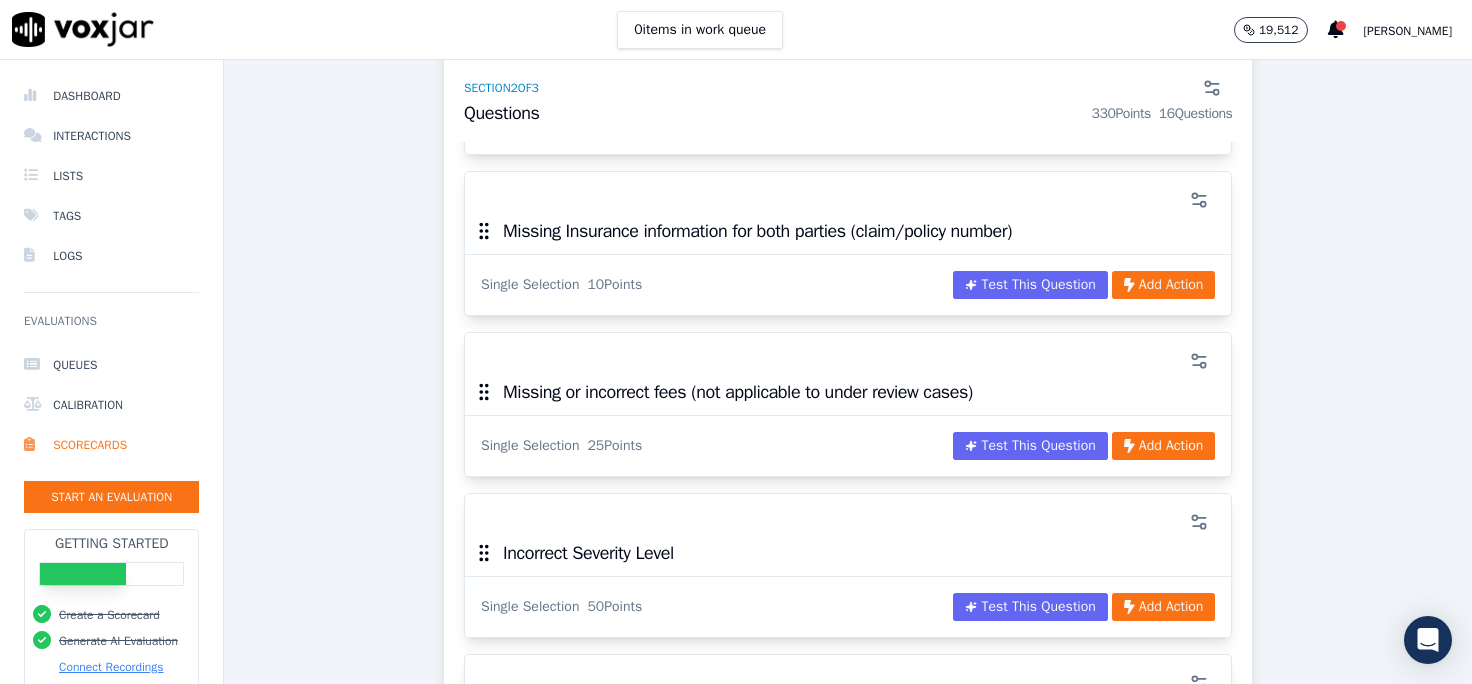 click on "Scorecards     Scorecard Editor                     Intake Scorecard   ACTIVE   This is a brand new scorecard     GPT-4 Enabled     100 %
620 / 620  pts
Test This Scorecard
Add Action     Section  1  of  3       Lead Details   45  Points   6  Questions   This is a new section           First name and Last name       Single Selection   10  Points
Test This Question
Add Action           Address (must be spelled and entered correctly)       Single Selection   5  Points
Test This Question
Add Action           Must leave email blank if they do not have one       Single Selection   10  Points
Test This Question
Add Action           Date of Birth       Single Selection   10  Points
Test This Question
Add Action           Drivers License Number & State       Single Selection   5  Points
Test This Question
Add Action                 Single Selection   5" at bounding box center [848, 372] 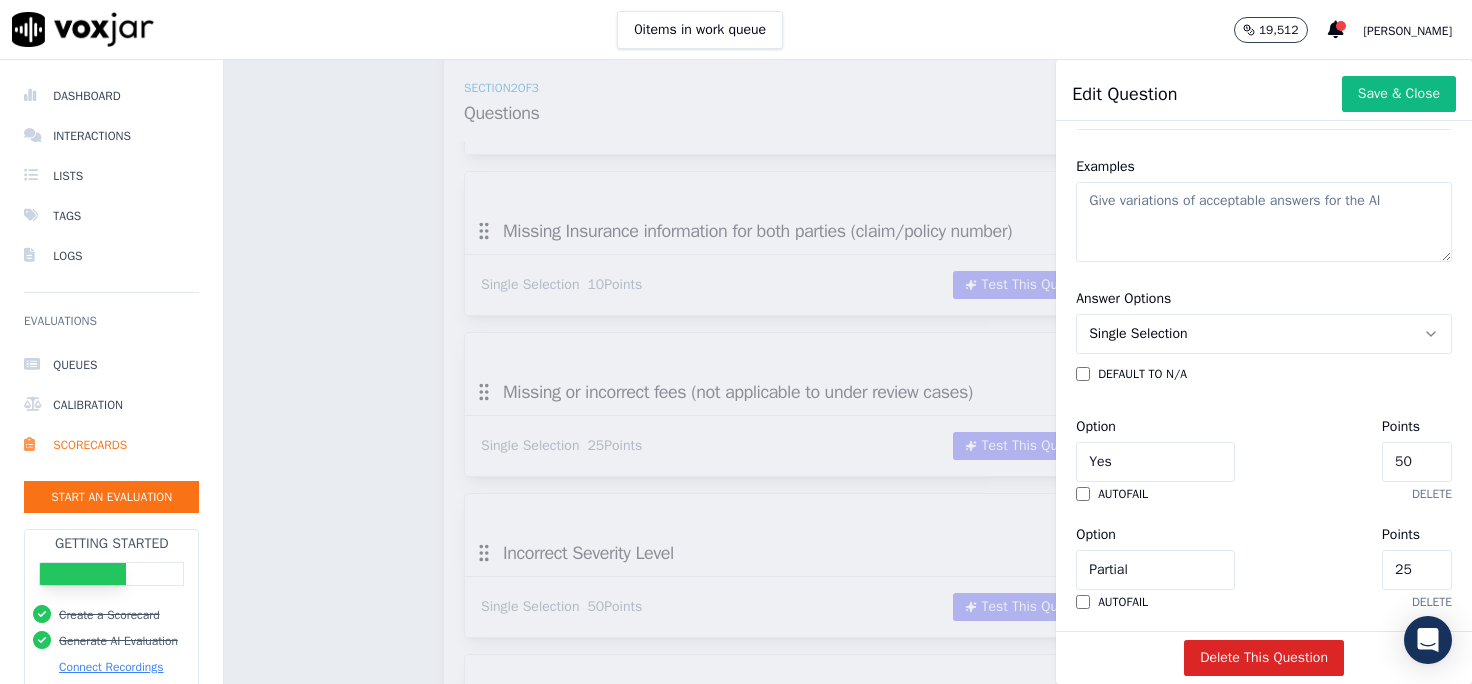 scroll, scrollTop: 421, scrollLeft: 0, axis: vertical 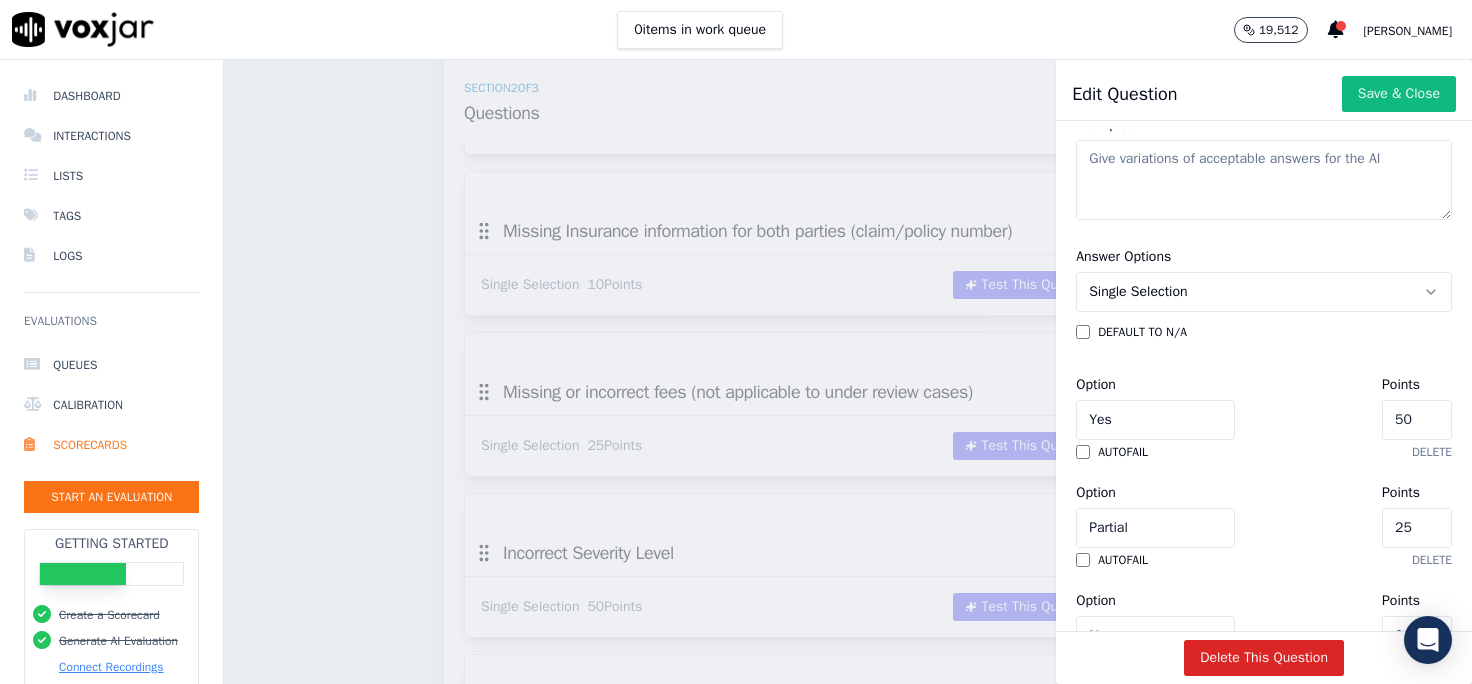 drag, startPoint x: 1361, startPoint y: 308, endPoint x: 1324, endPoint y: 303, distance: 37.336308 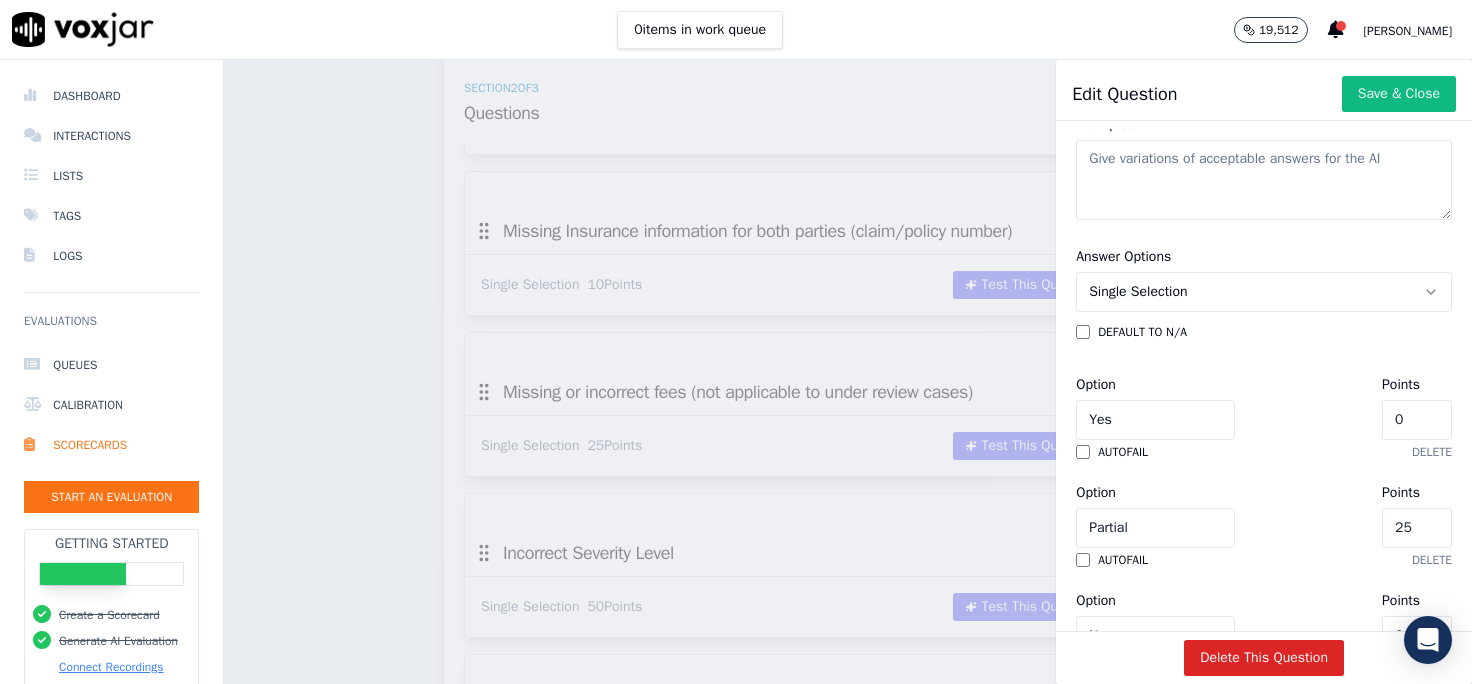 drag, startPoint x: 1369, startPoint y: 485, endPoint x: 1342, endPoint y: 481, distance: 27.294687 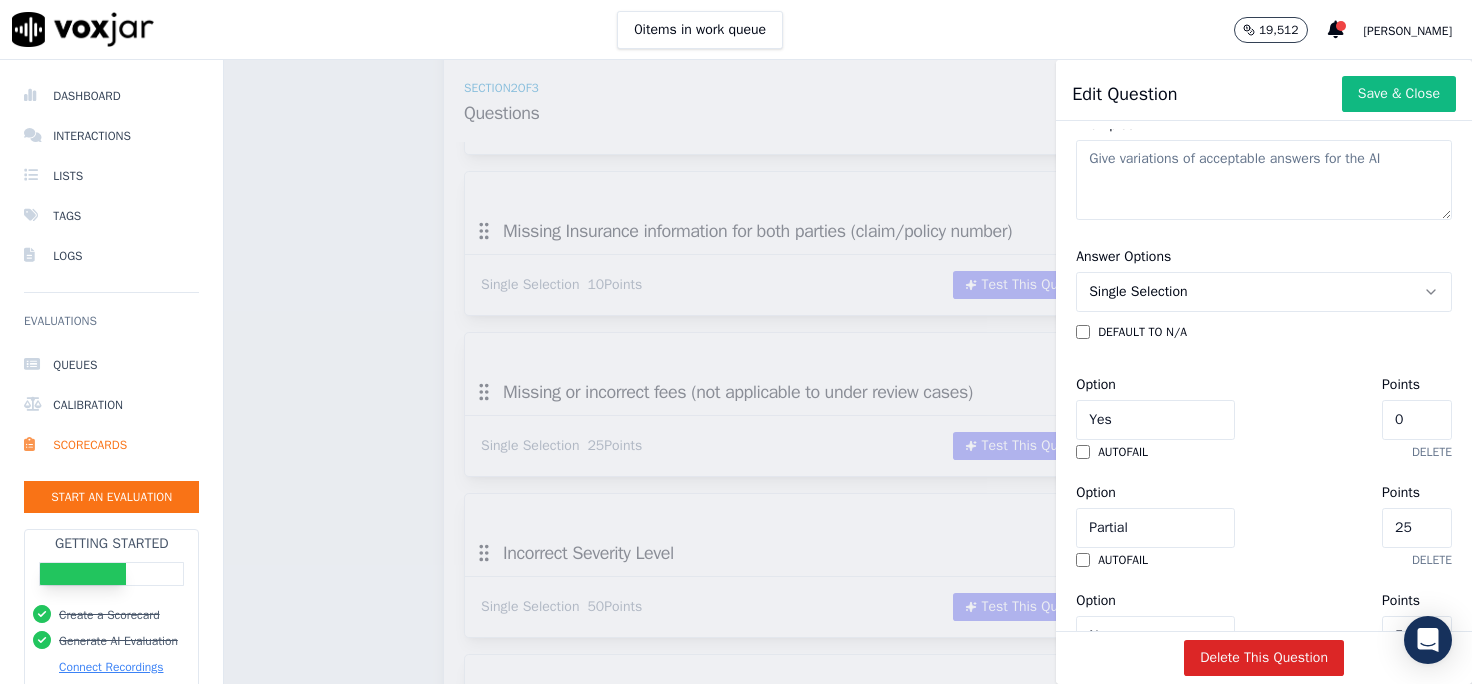 type on "50" 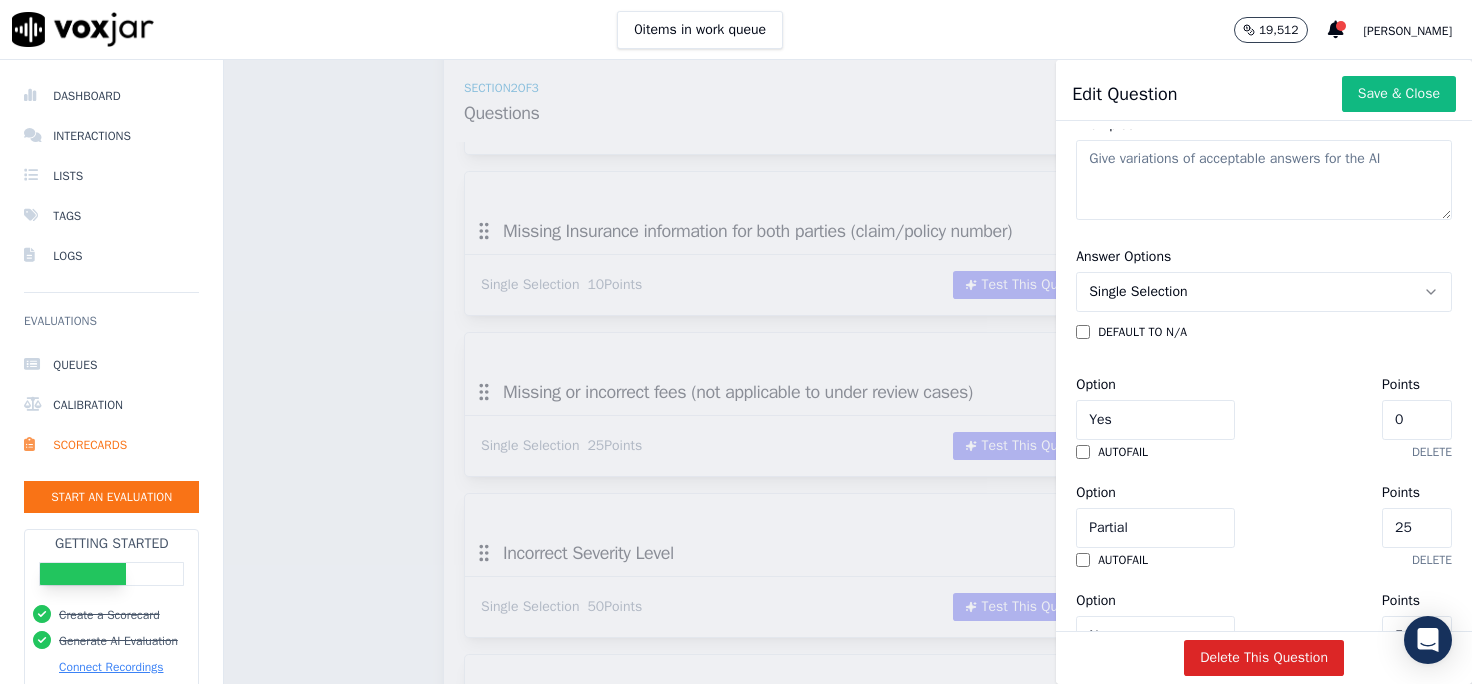 click on "default to N/A" at bounding box center [1264, 332] 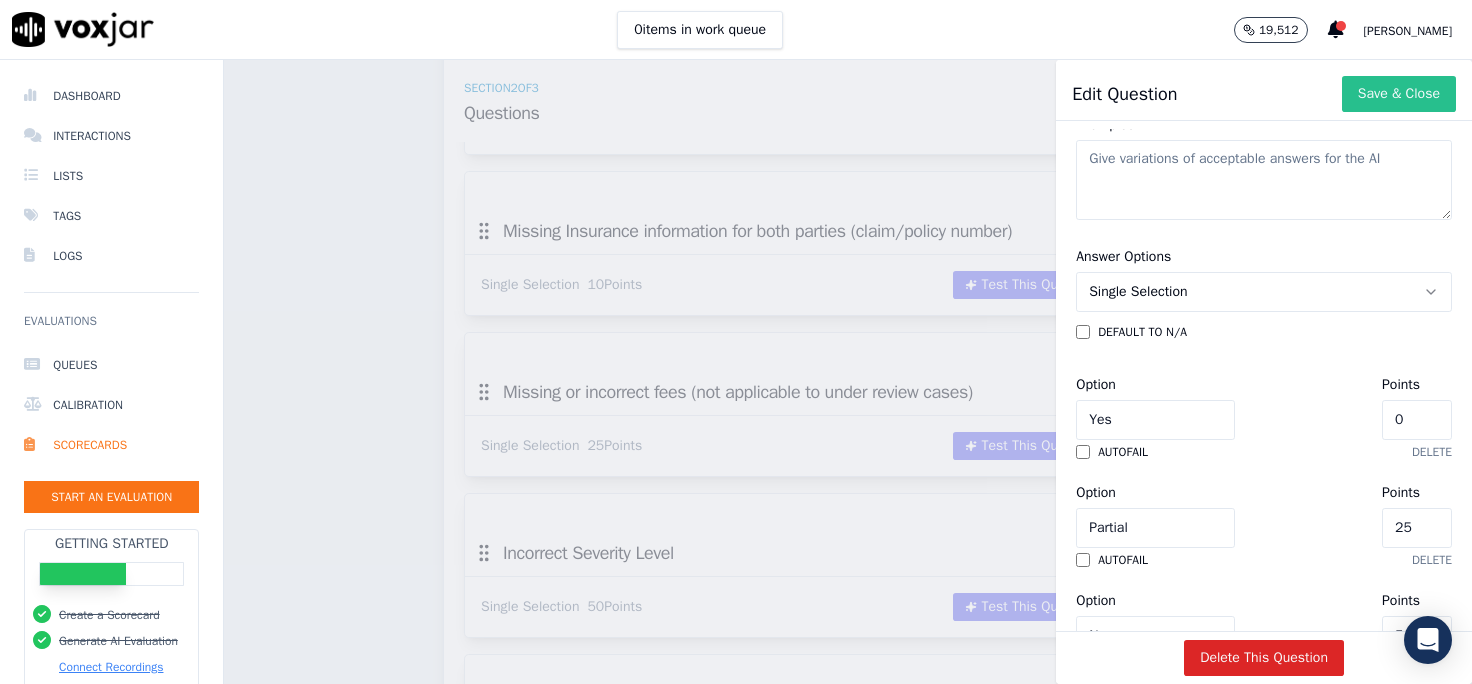 click on "Save & Close" at bounding box center [1399, 94] 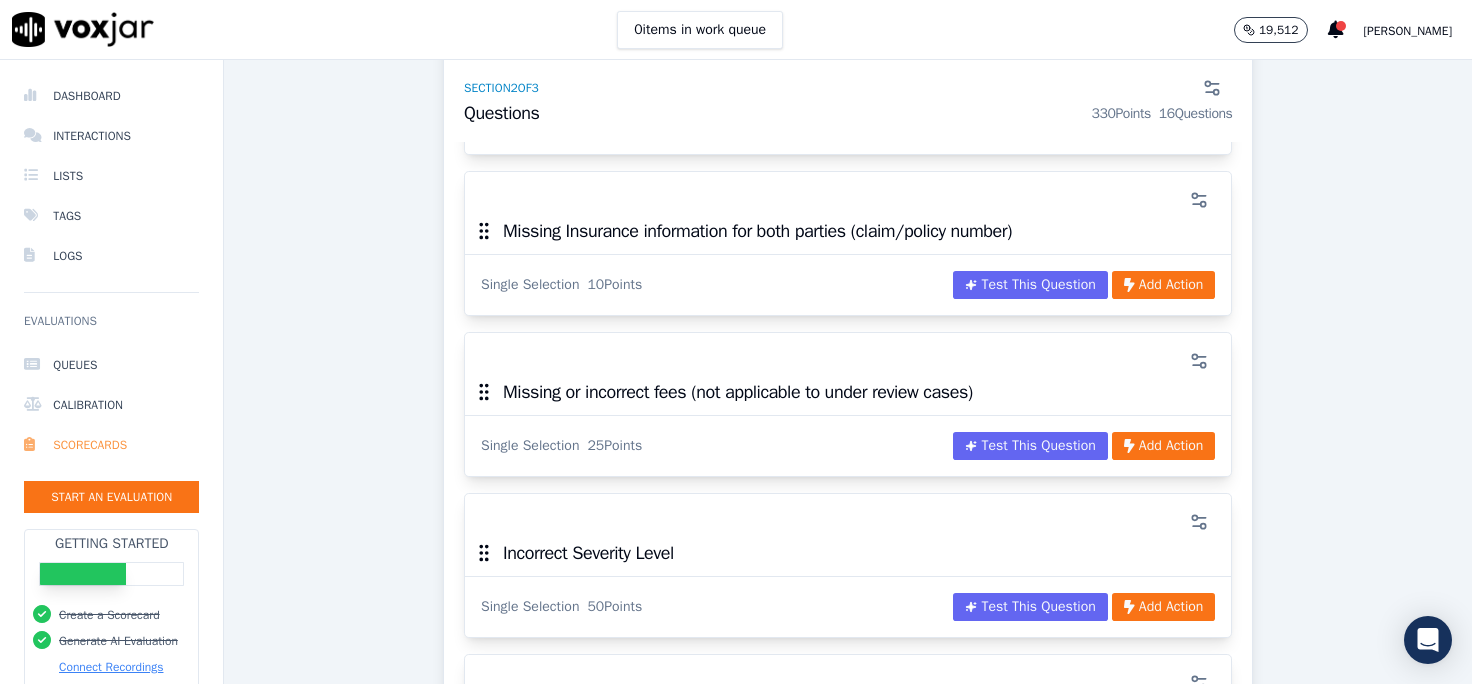 click on "Scorecards" at bounding box center (111, 445) 